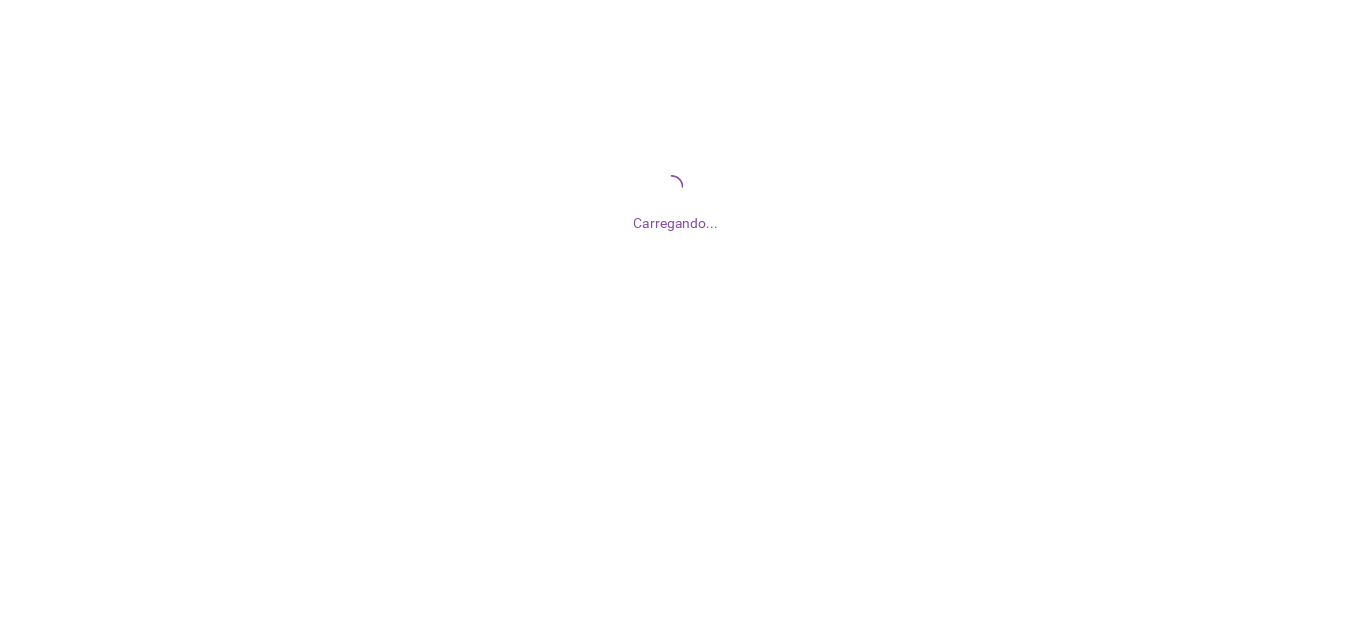 scroll, scrollTop: 0, scrollLeft: 0, axis: both 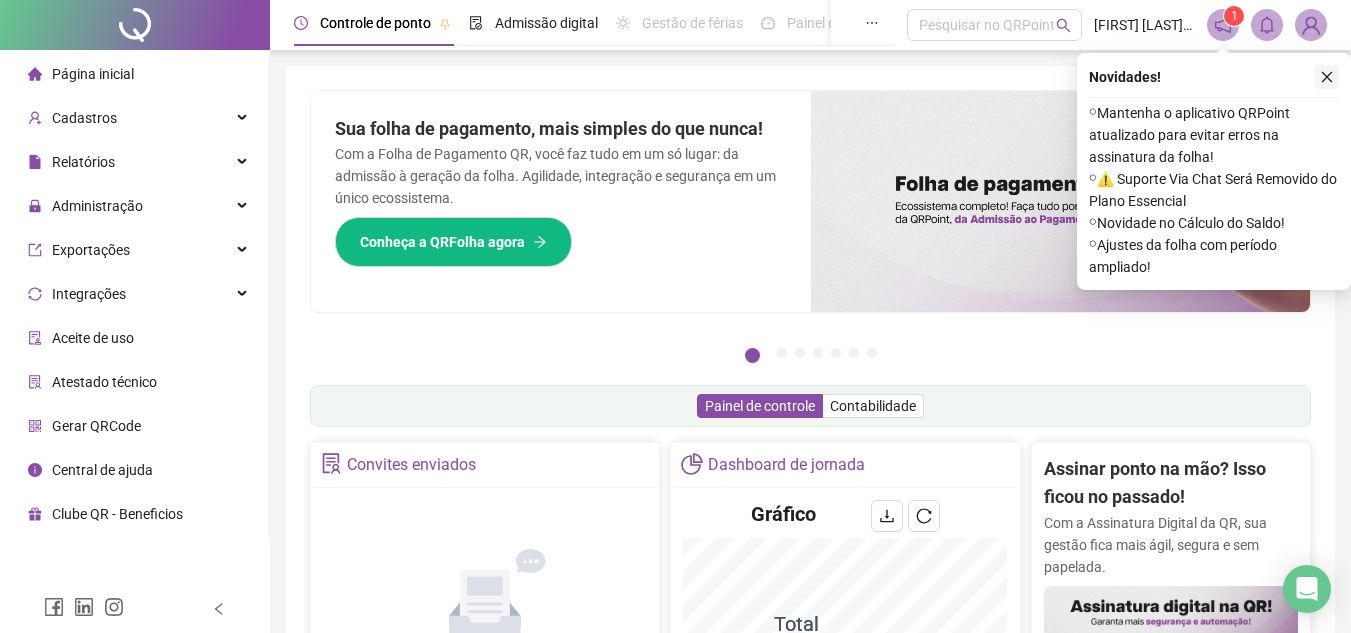 click 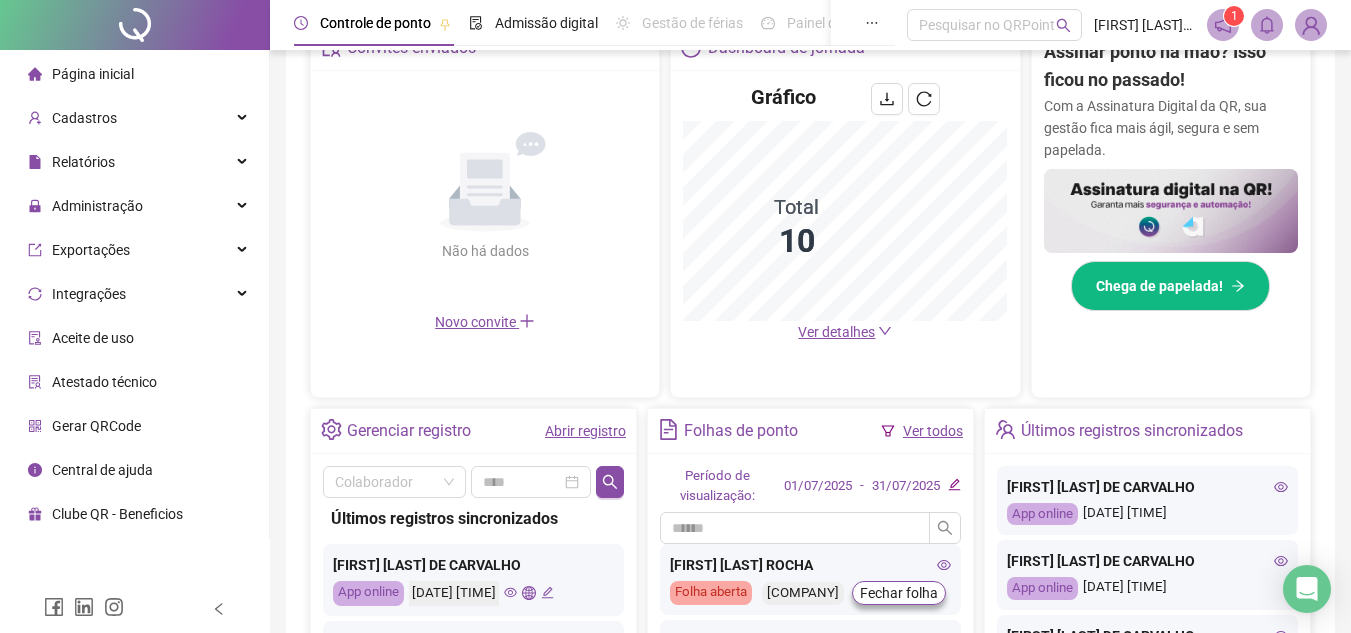 scroll, scrollTop: 410, scrollLeft: 0, axis: vertical 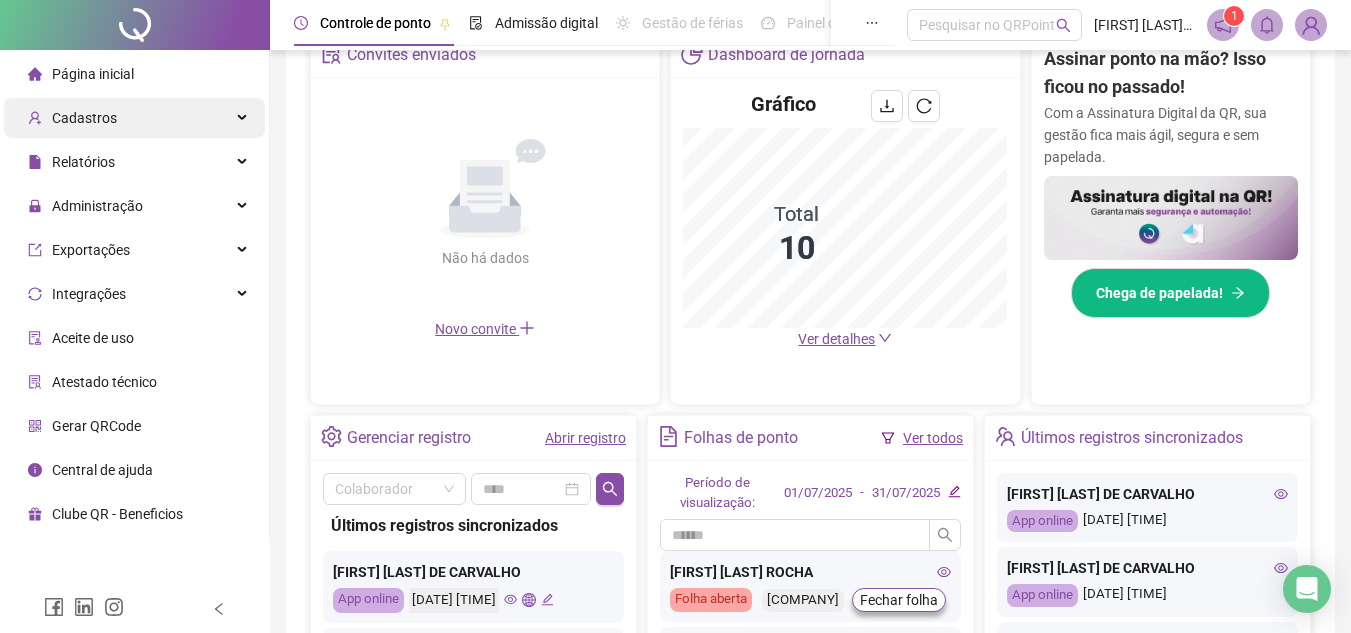 click on "Cadastros" at bounding box center (134, 118) 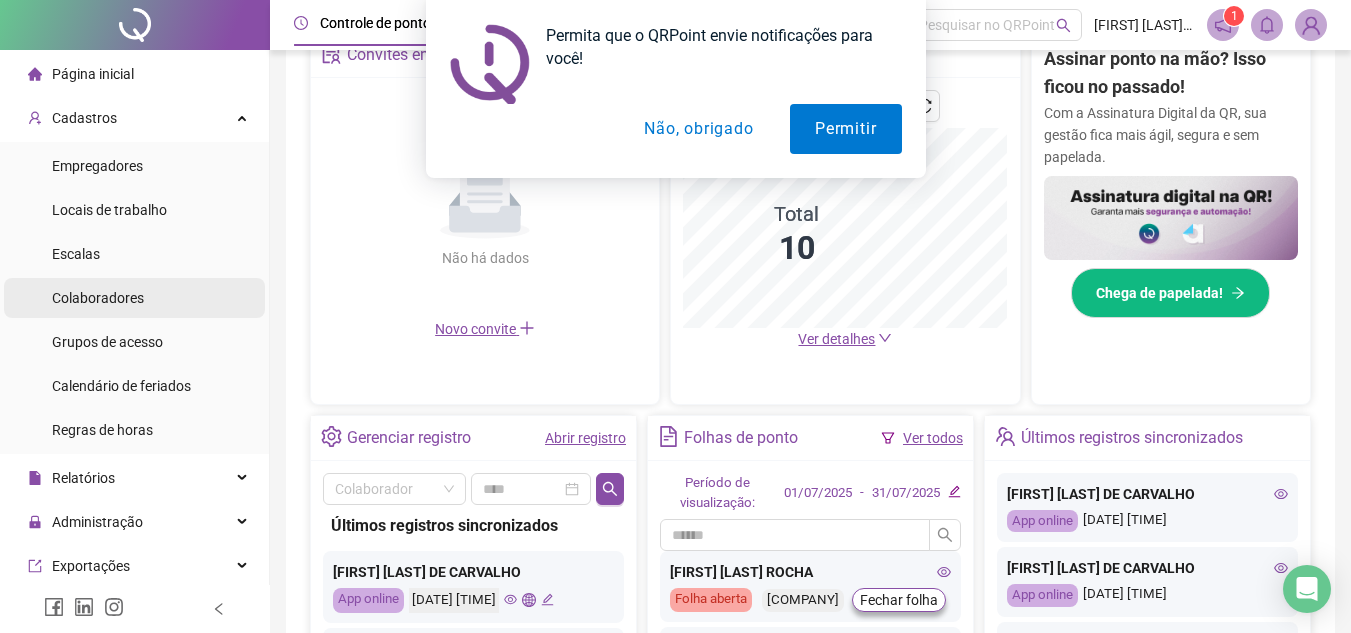 click on "Colaboradores" at bounding box center [98, 298] 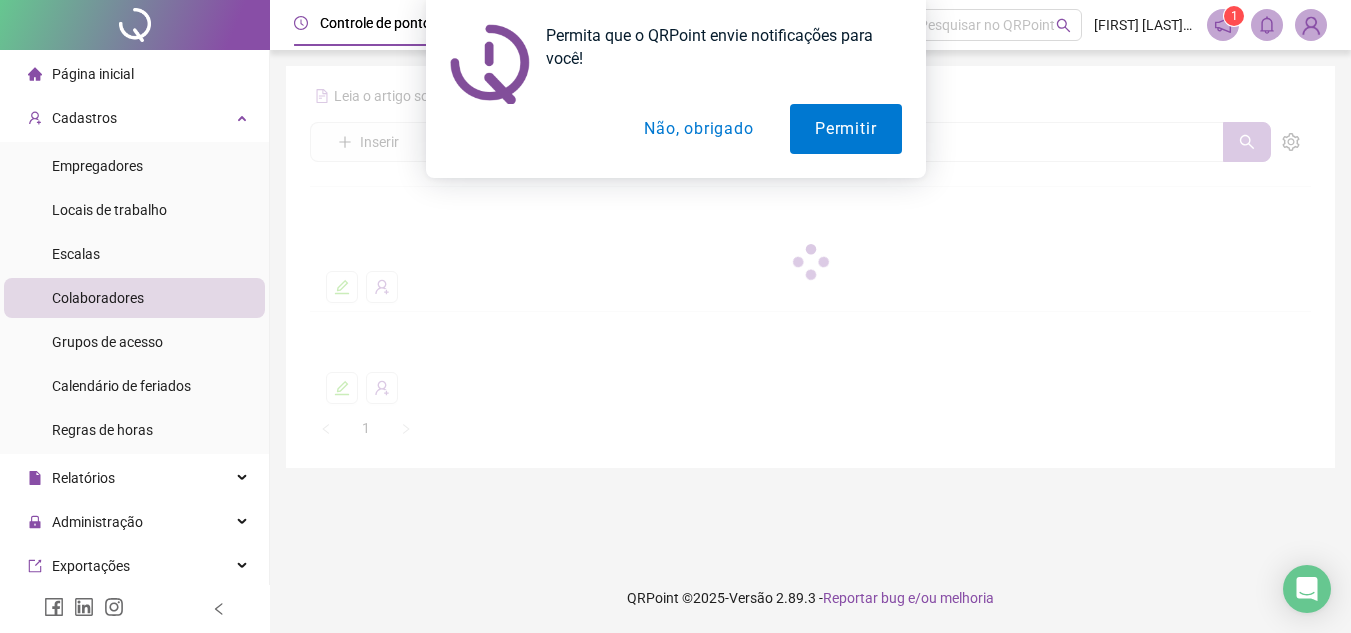 scroll, scrollTop: 0, scrollLeft: 0, axis: both 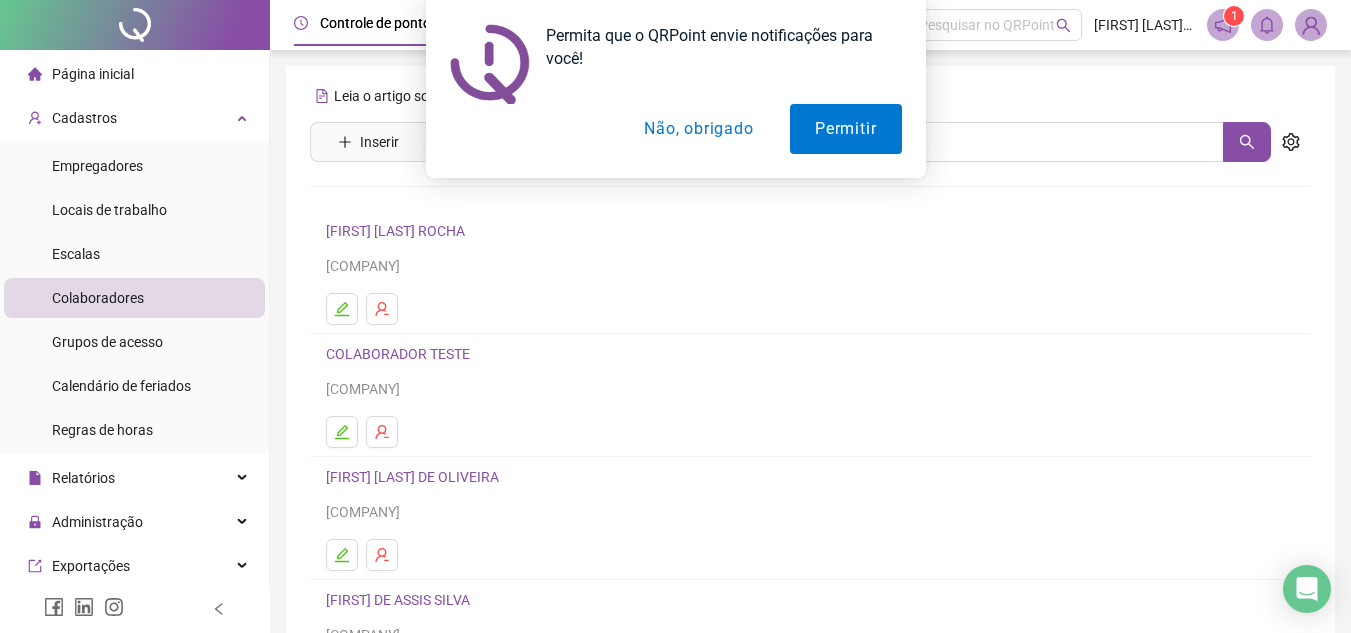 click on "Não, obrigado" at bounding box center (698, 129) 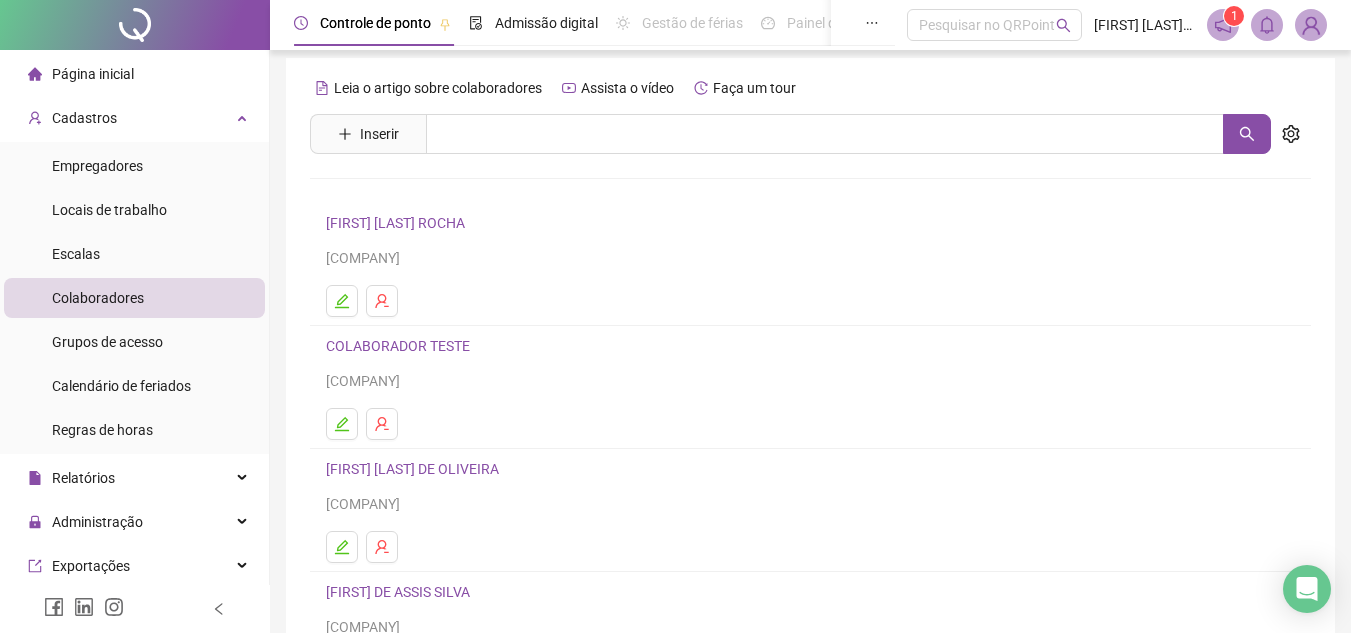 scroll, scrollTop: 0, scrollLeft: 0, axis: both 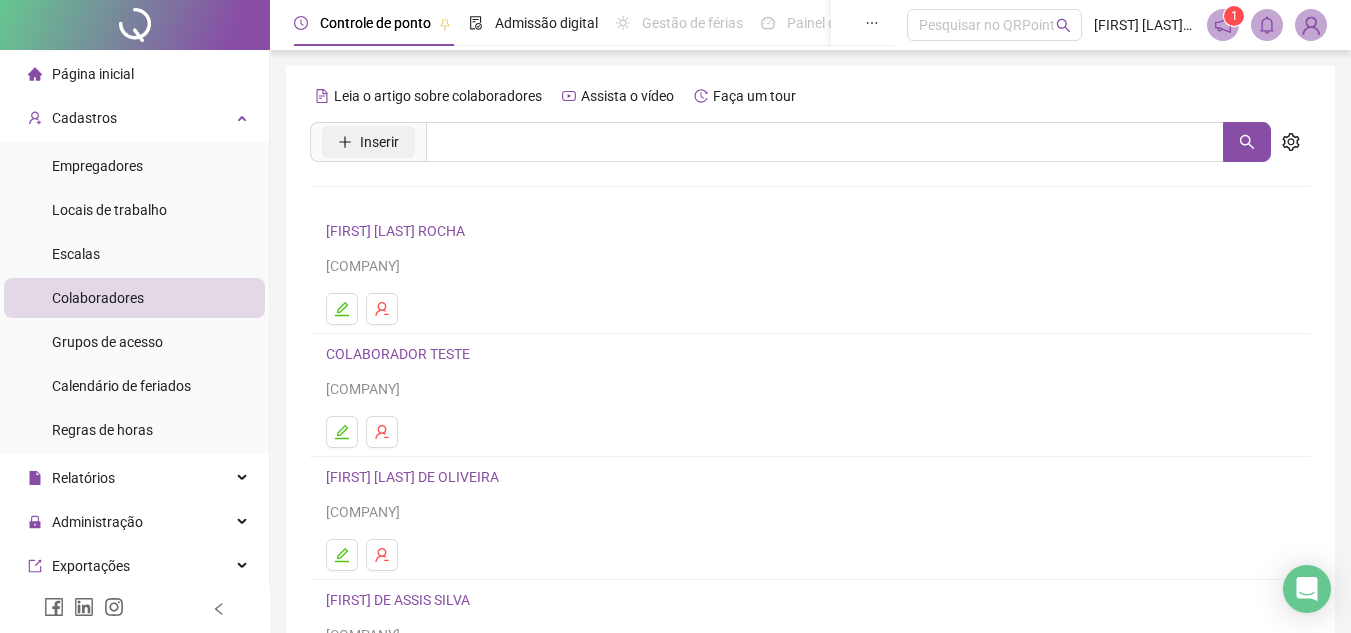 click on "Inserir" at bounding box center [368, 142] 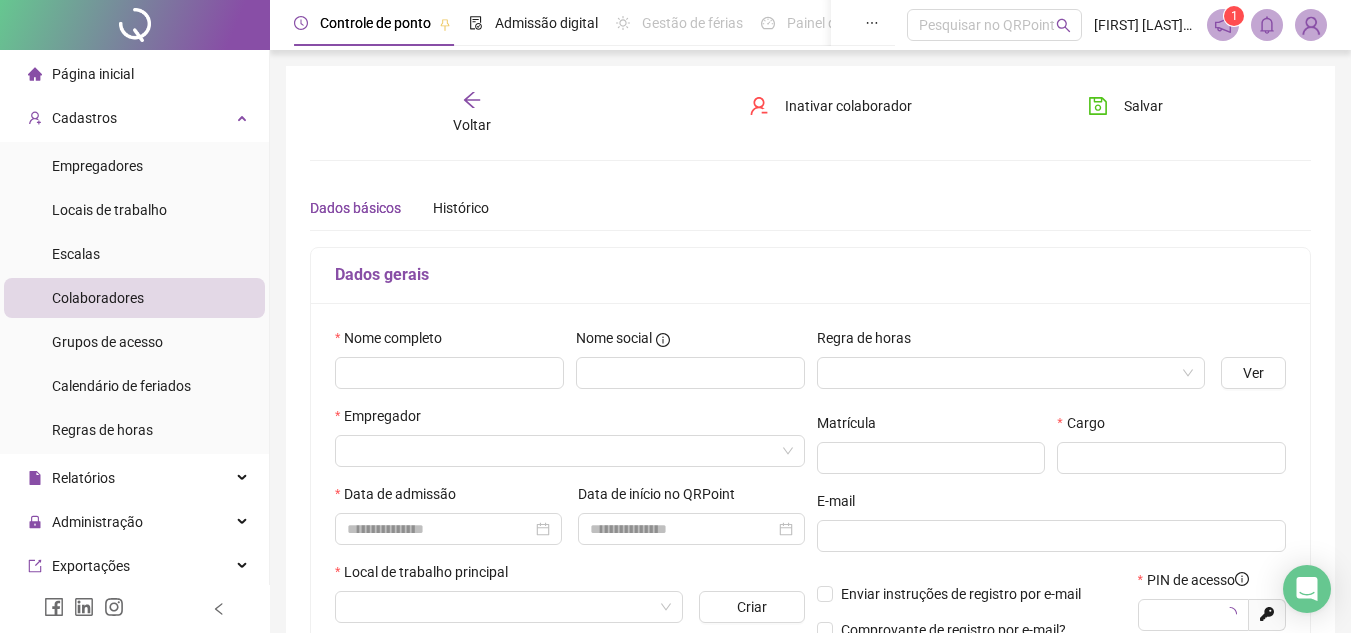 type on "*****" 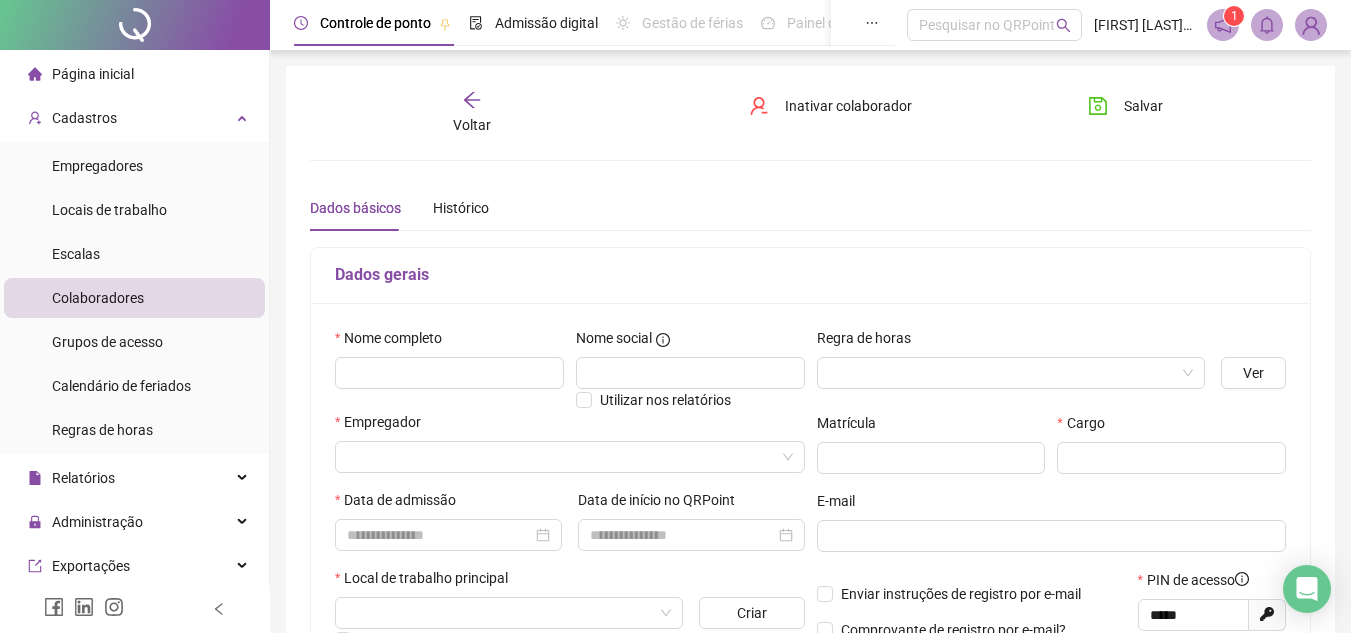 click 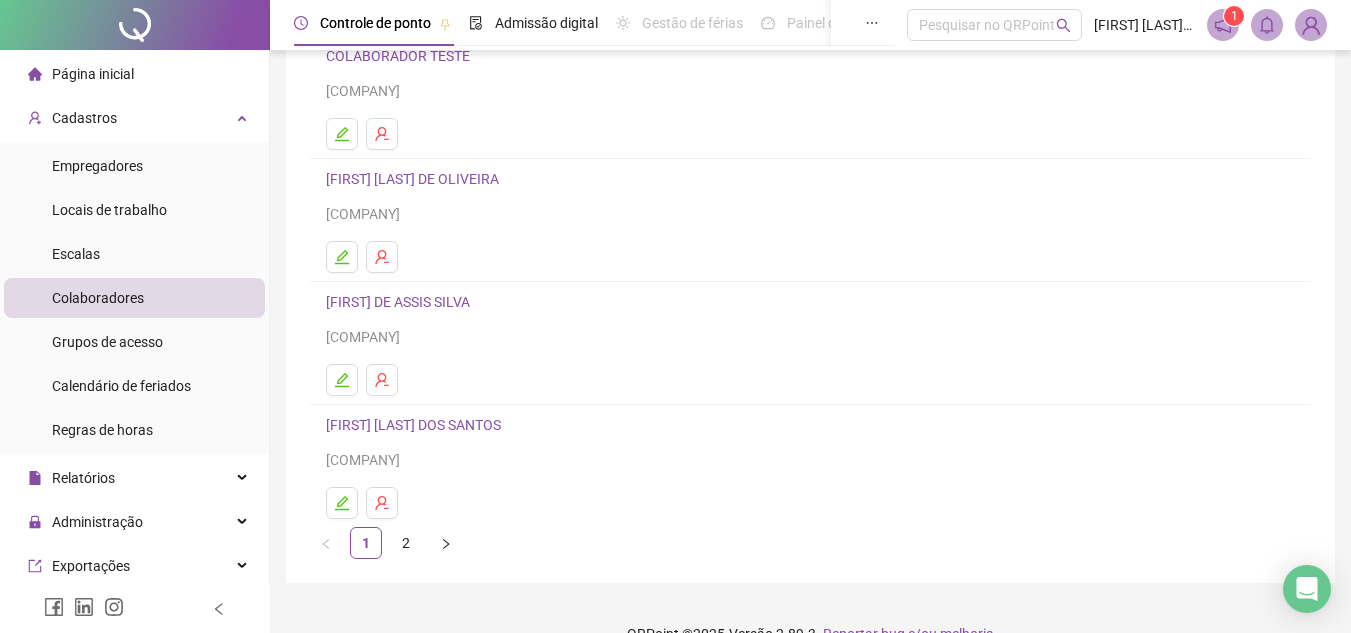 scroll, scrollTop: 334, scrollLeft: 0, axis: vertical 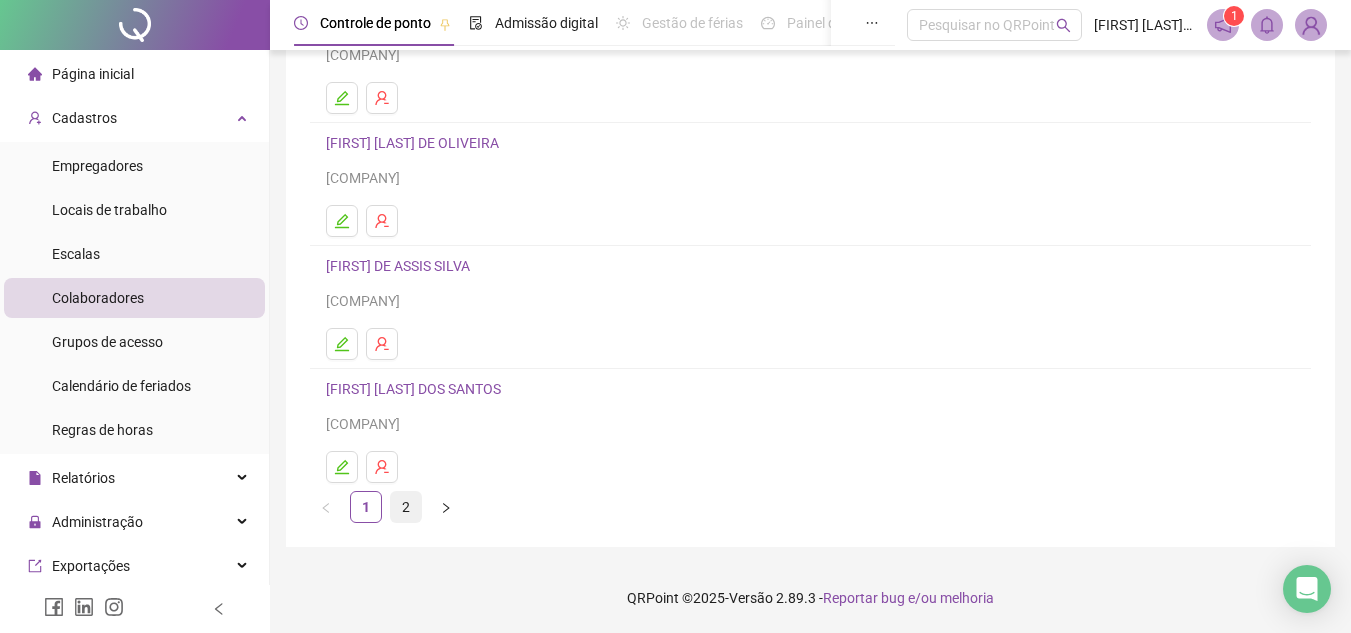 click on "2" at bounding box center [406, 507] 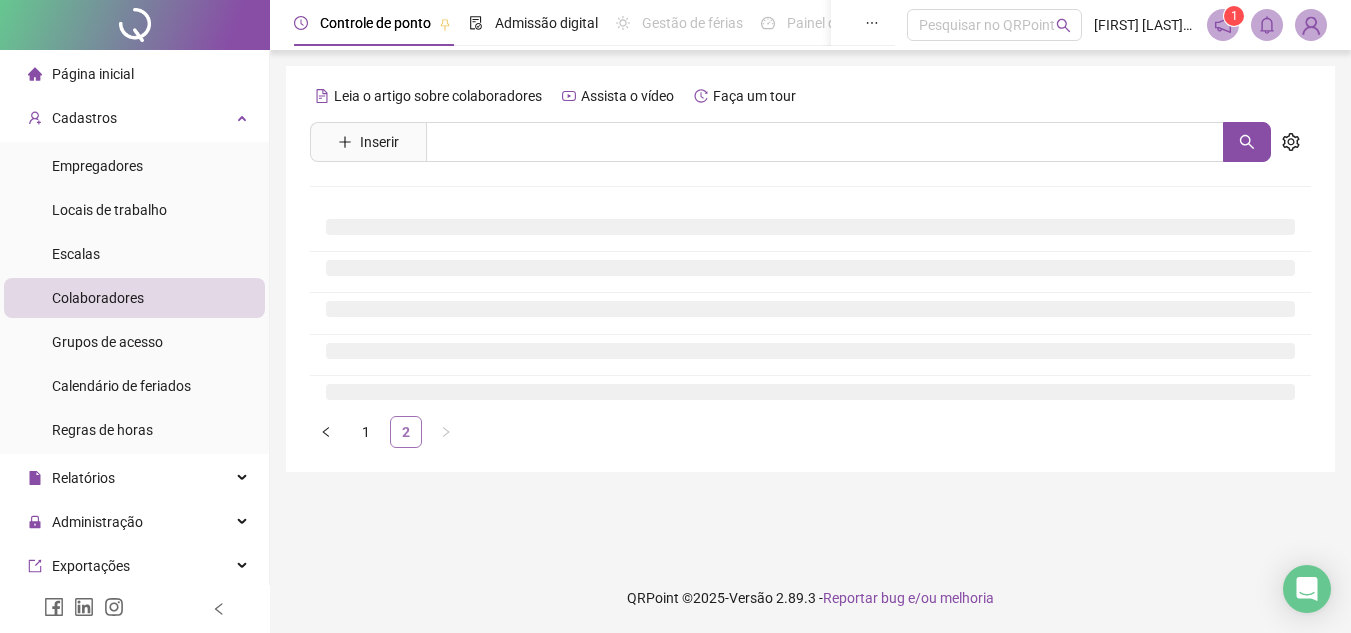 scroll, scrollTop: 0, scrollLeft: 0, axis: both 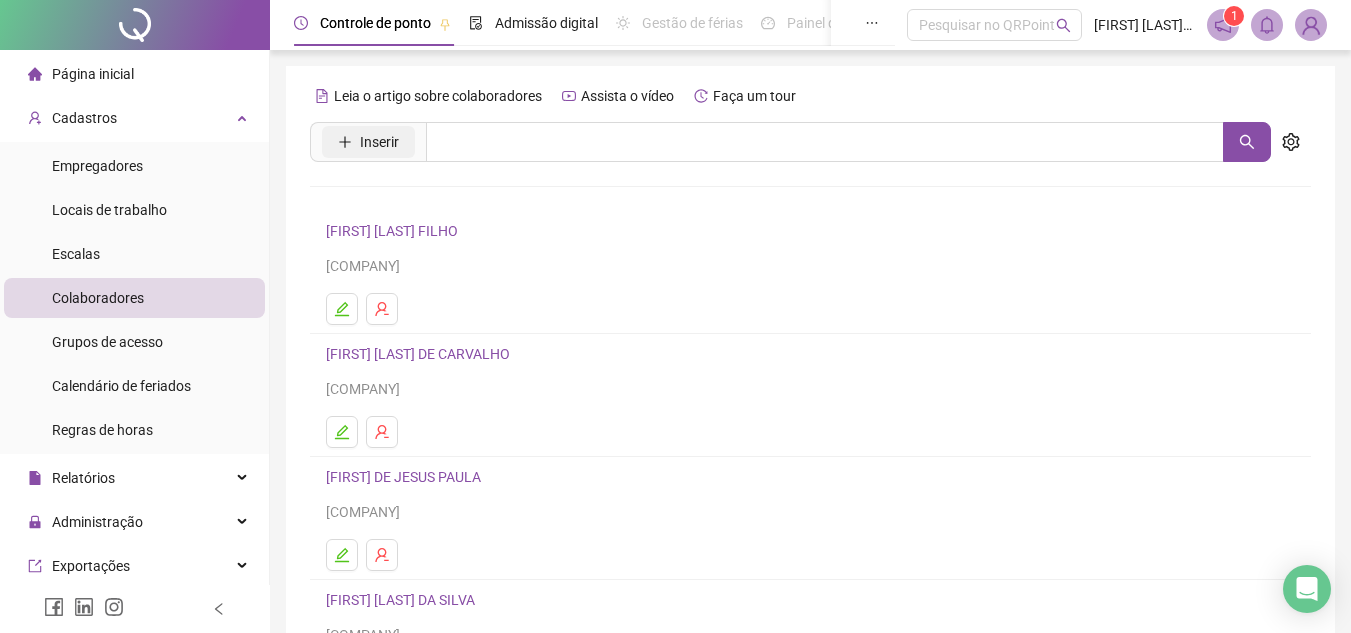 click on "Inserir" at bounding box center (368, 142) 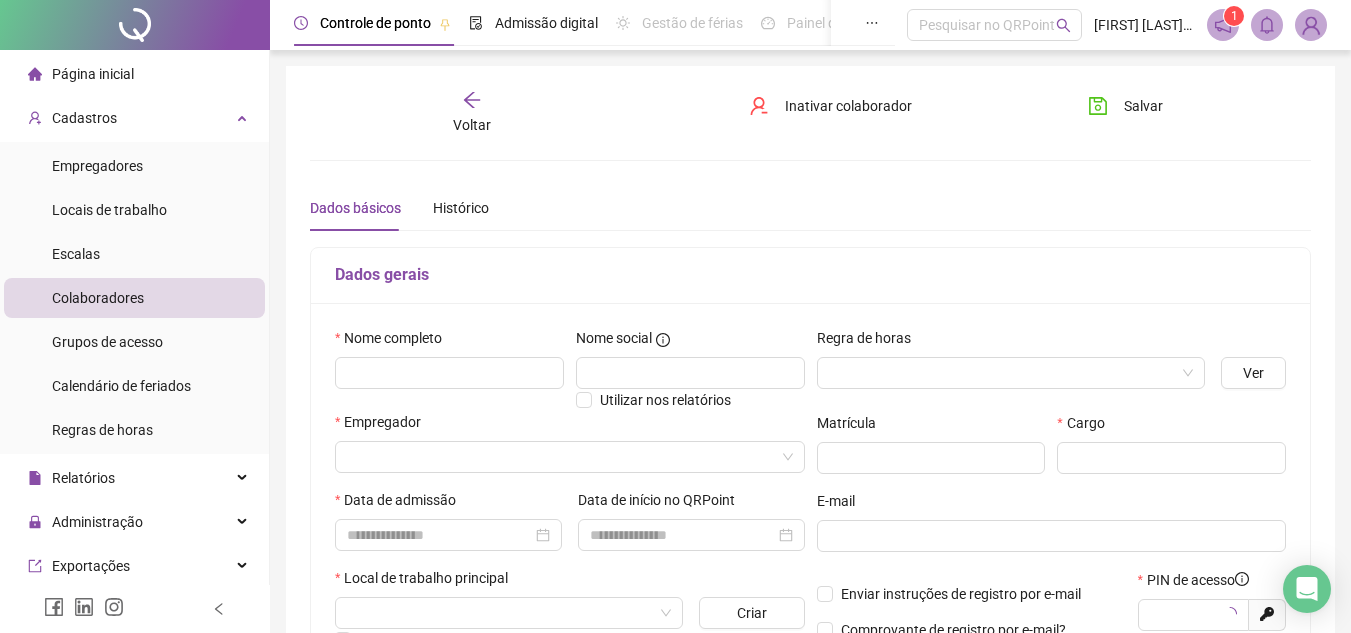 type on "*****" 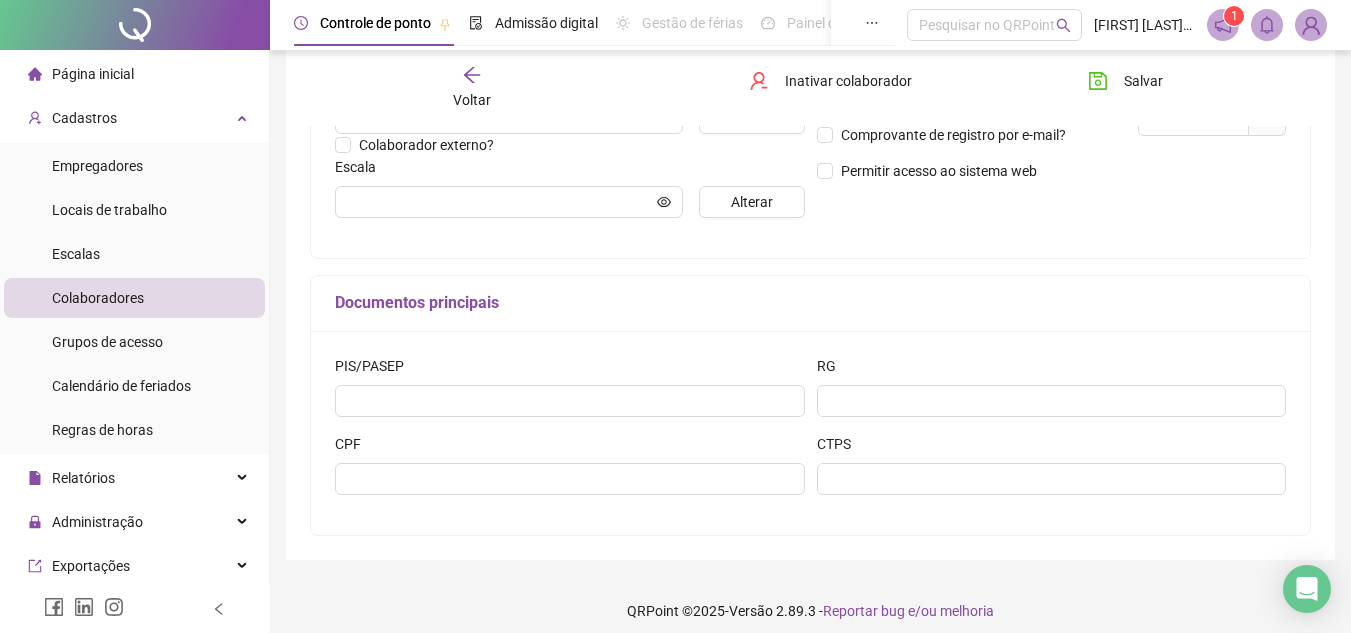 scroll, scrollTop: 508, scrollLeft: 0, axis: vertical 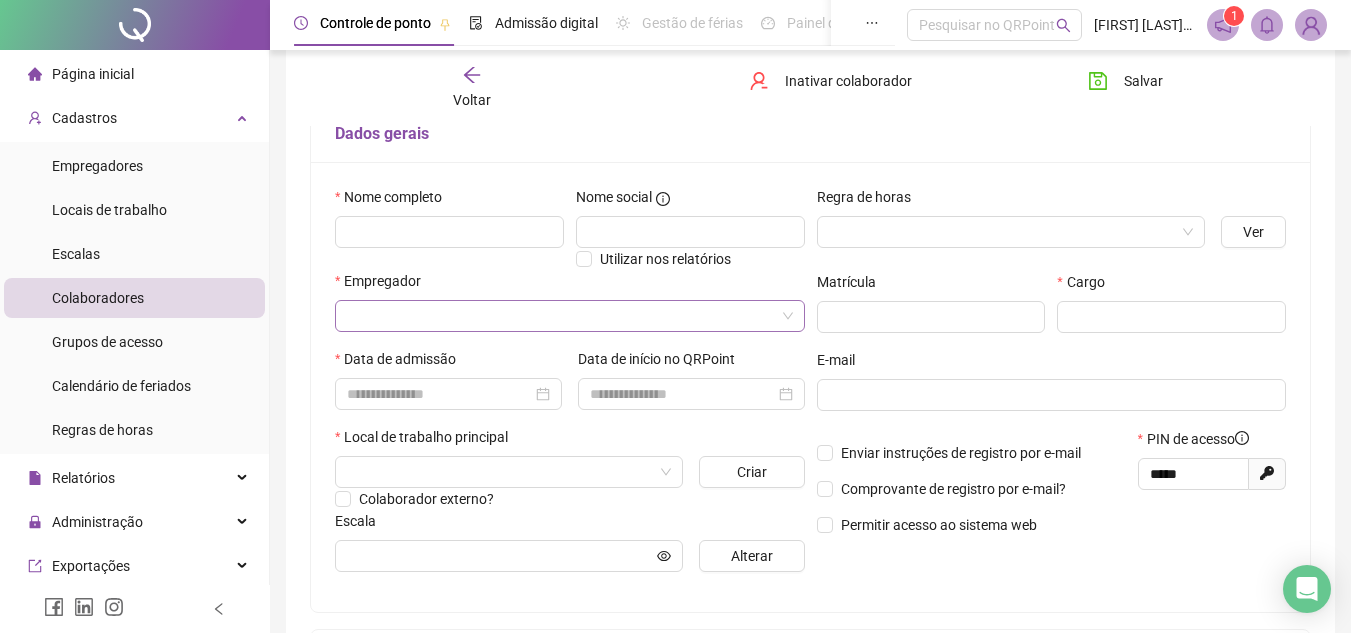 click at bounding box center (561, 316) 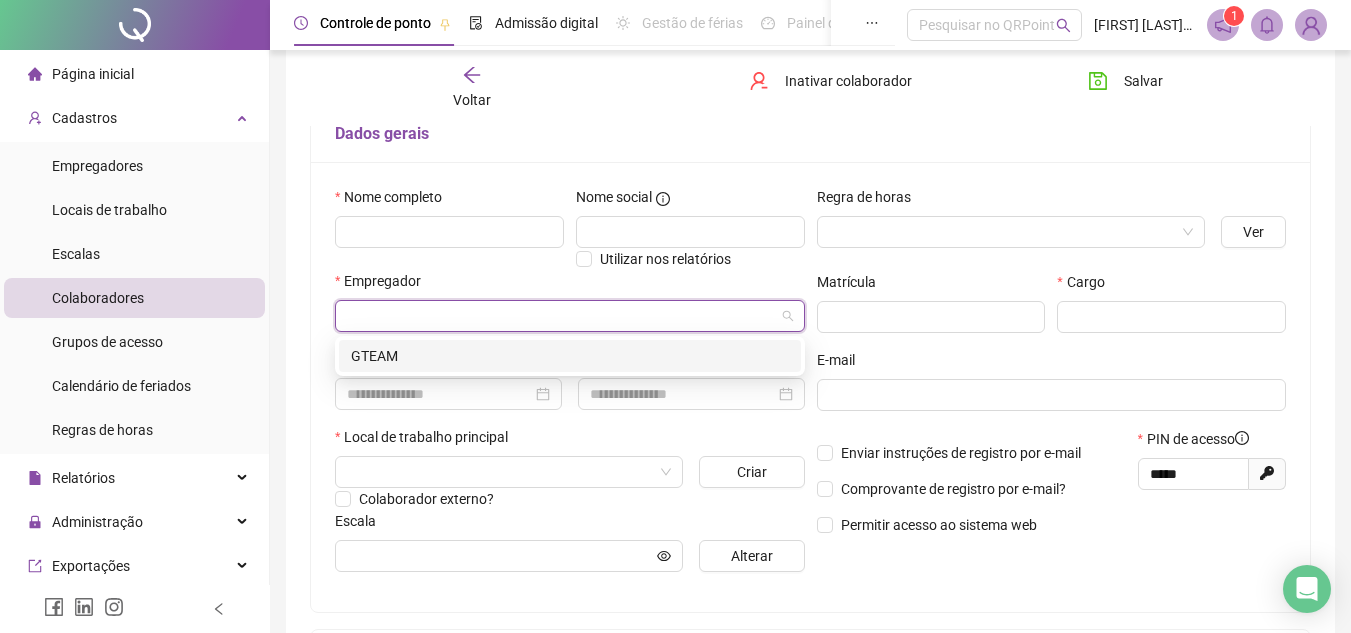click on "GTEAM" at bounding box center [570, 356] 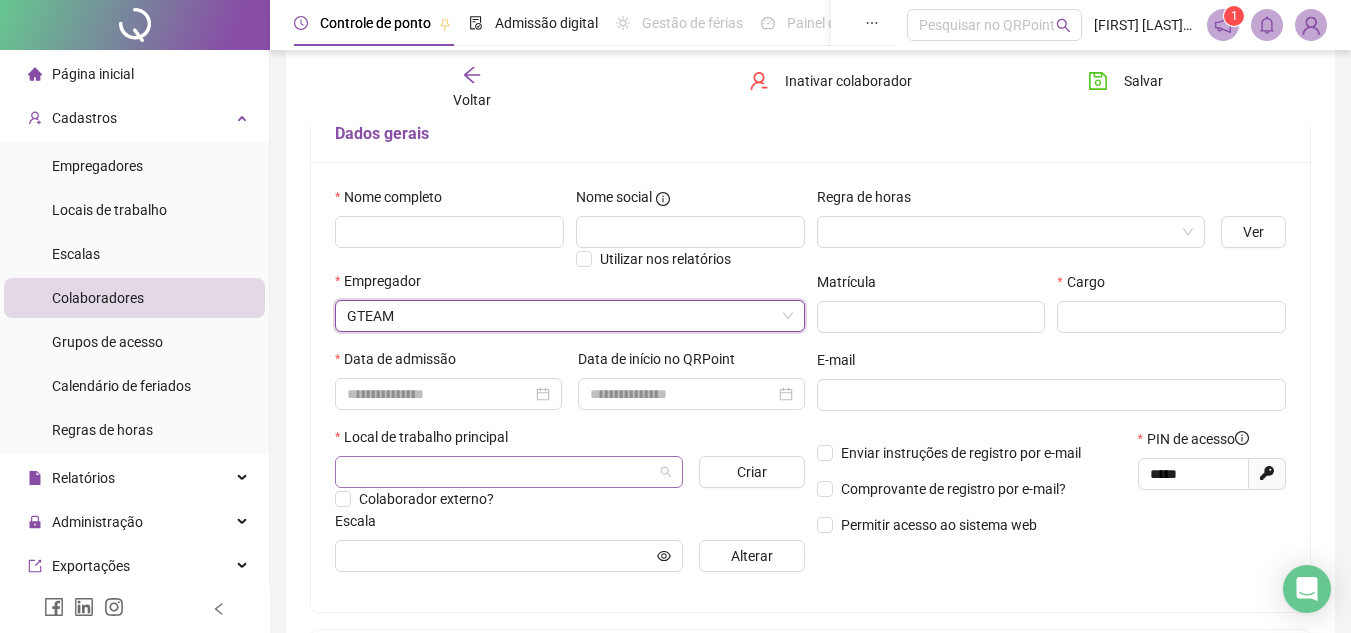 click at bounding box center [500, 472] 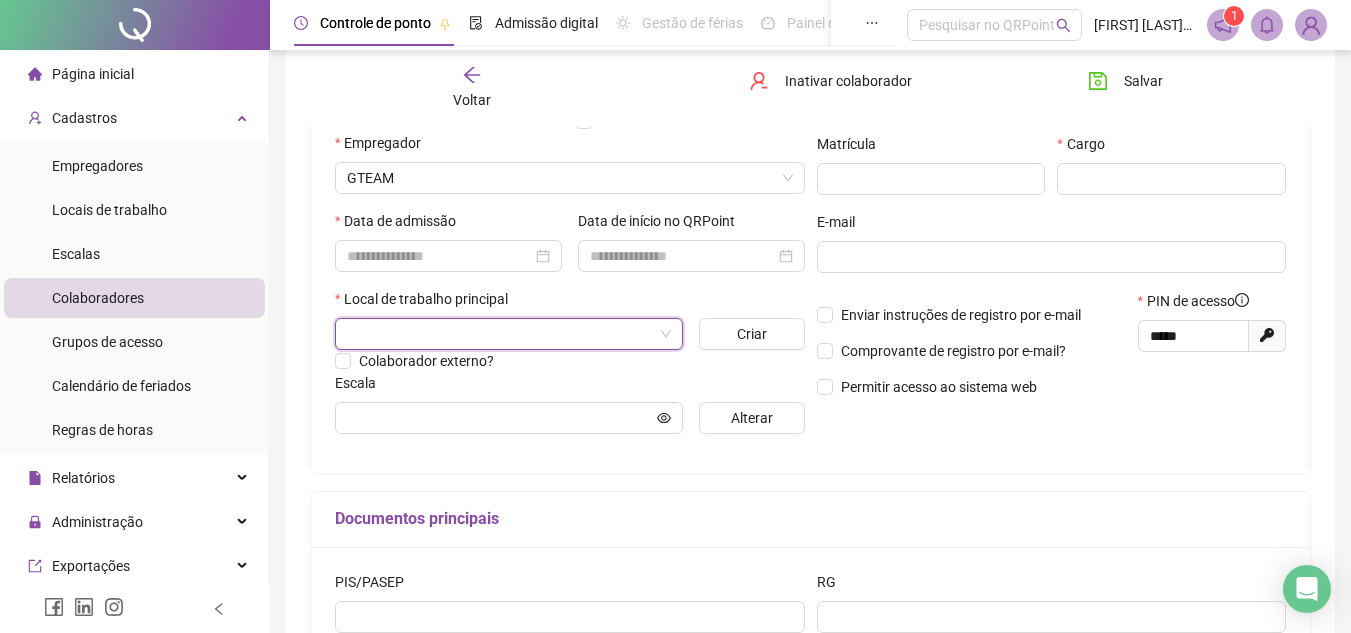 scroll, scrollTop: 275, scrollLeft: 0, axis: vertical 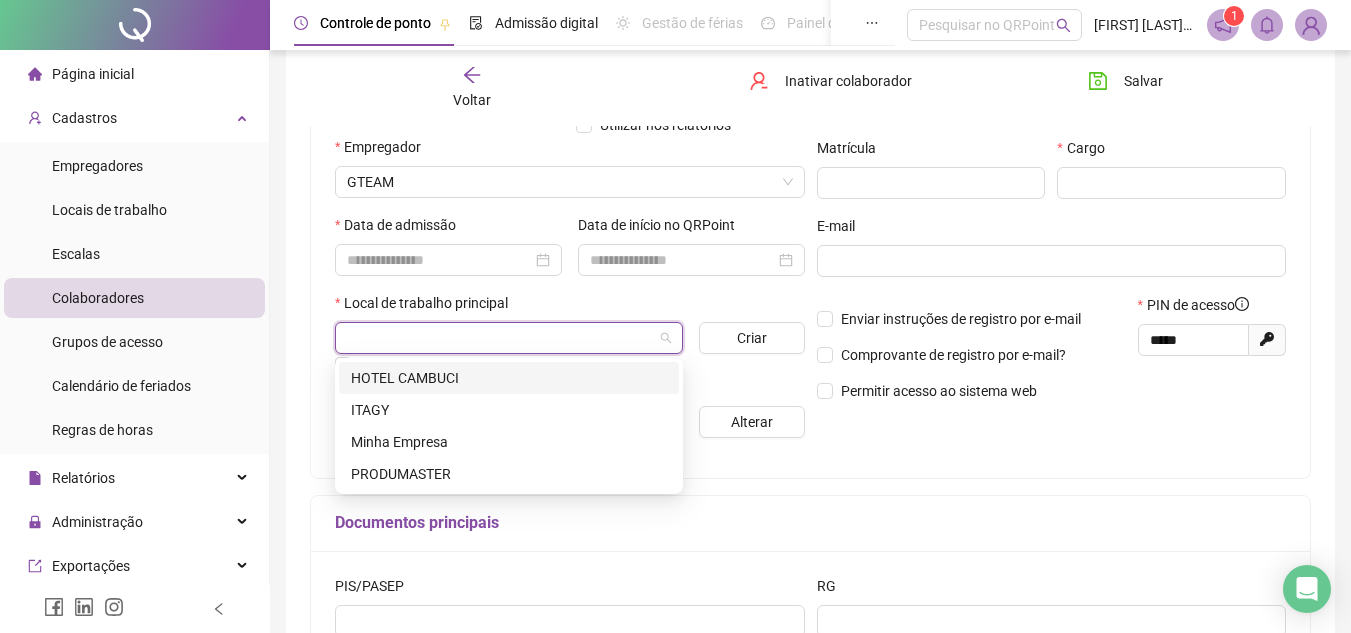 click at bounding box center (500, 338) 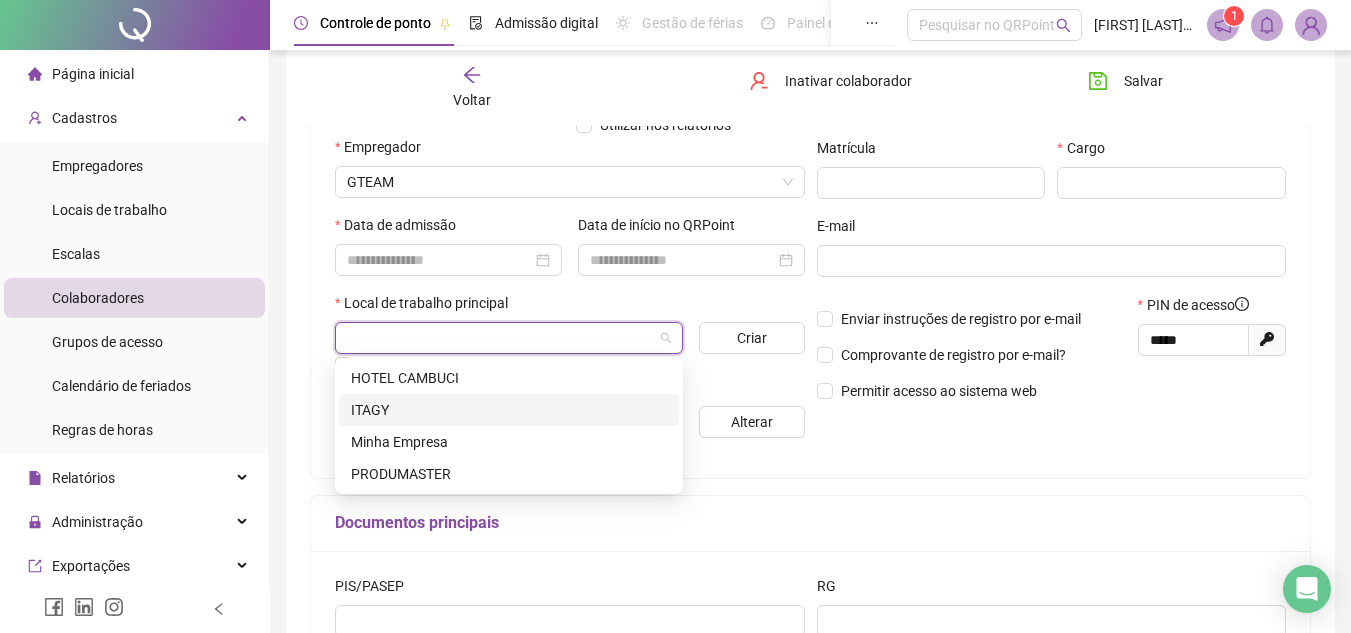 click on "ITAGY" at bounding box center (509, 410) 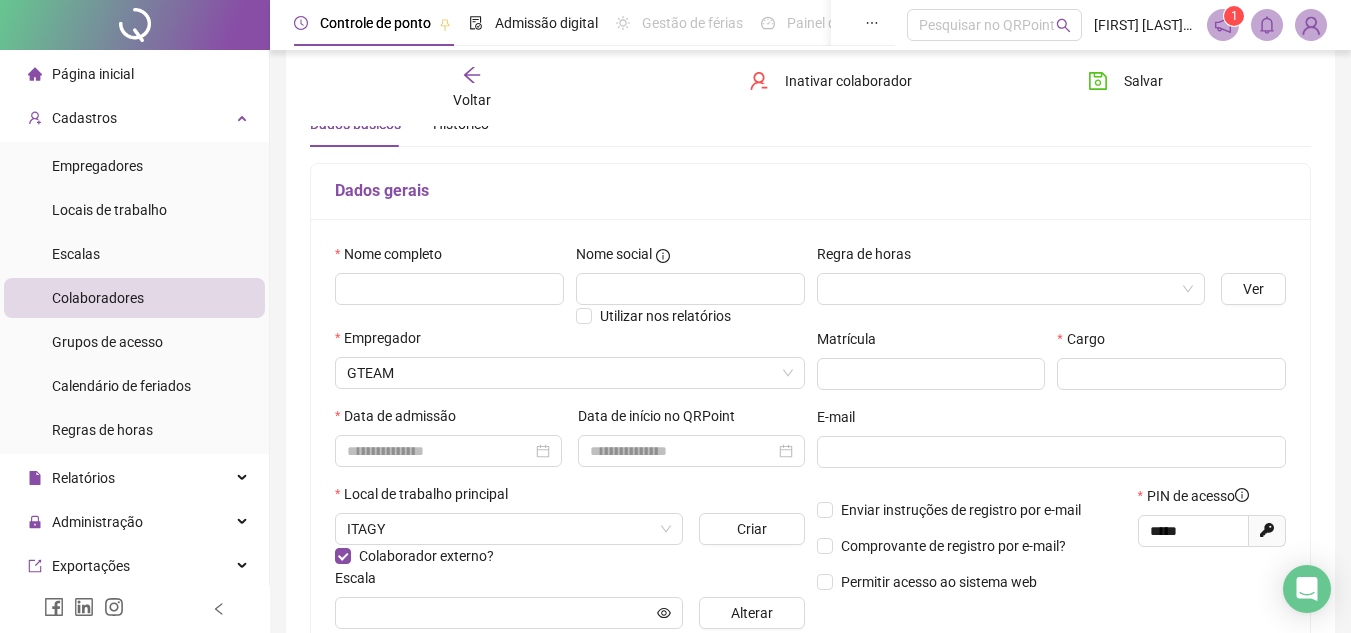 scroll, scrollTop: 122, scrollLeft: 0, axis: vertical 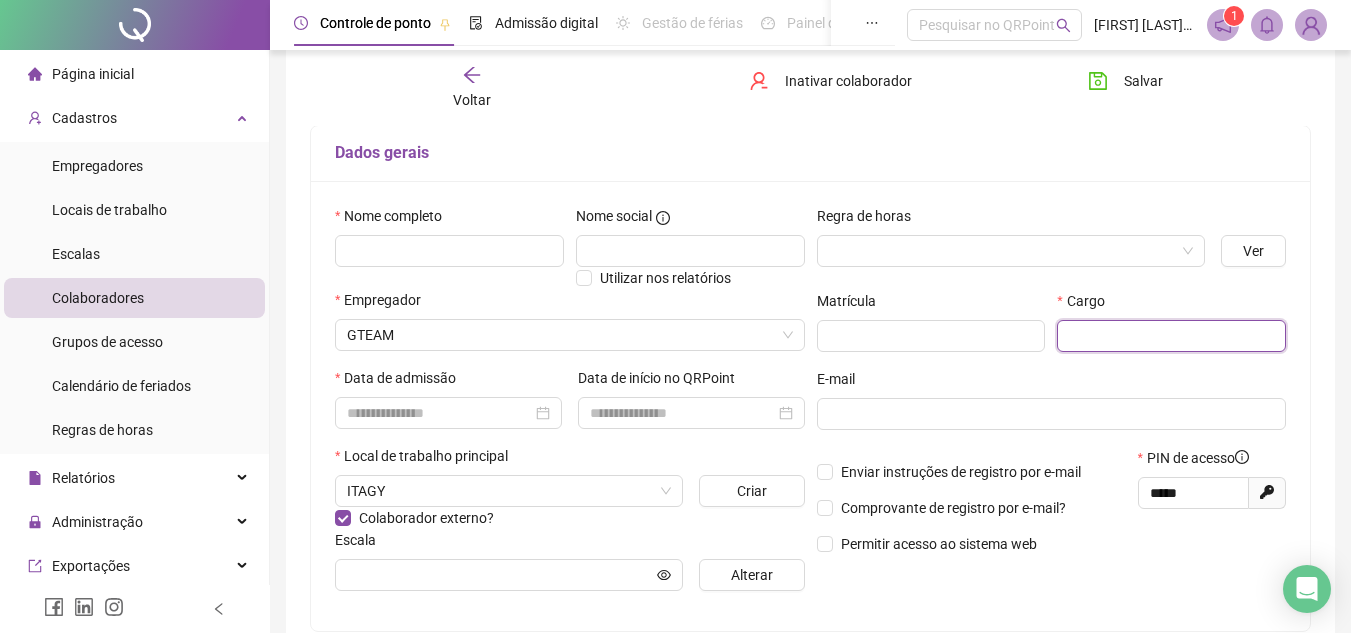 click at bounding box center (1171, 336) 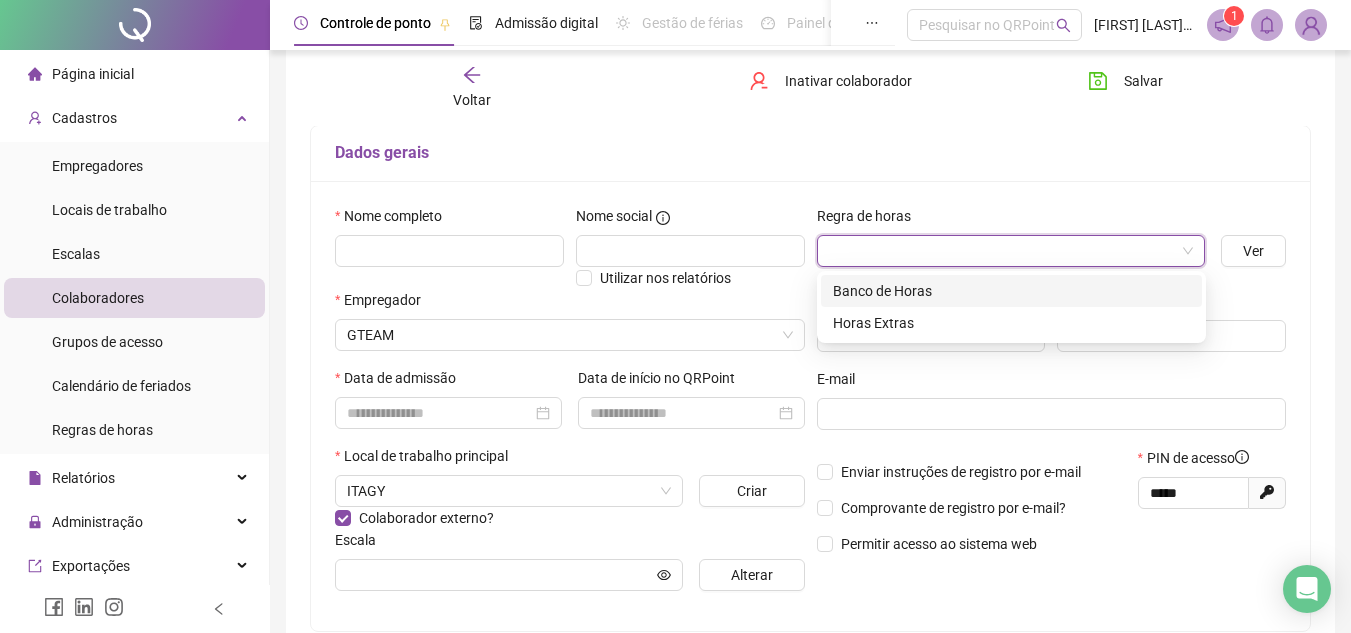 click at bounding box center (1002, 251) 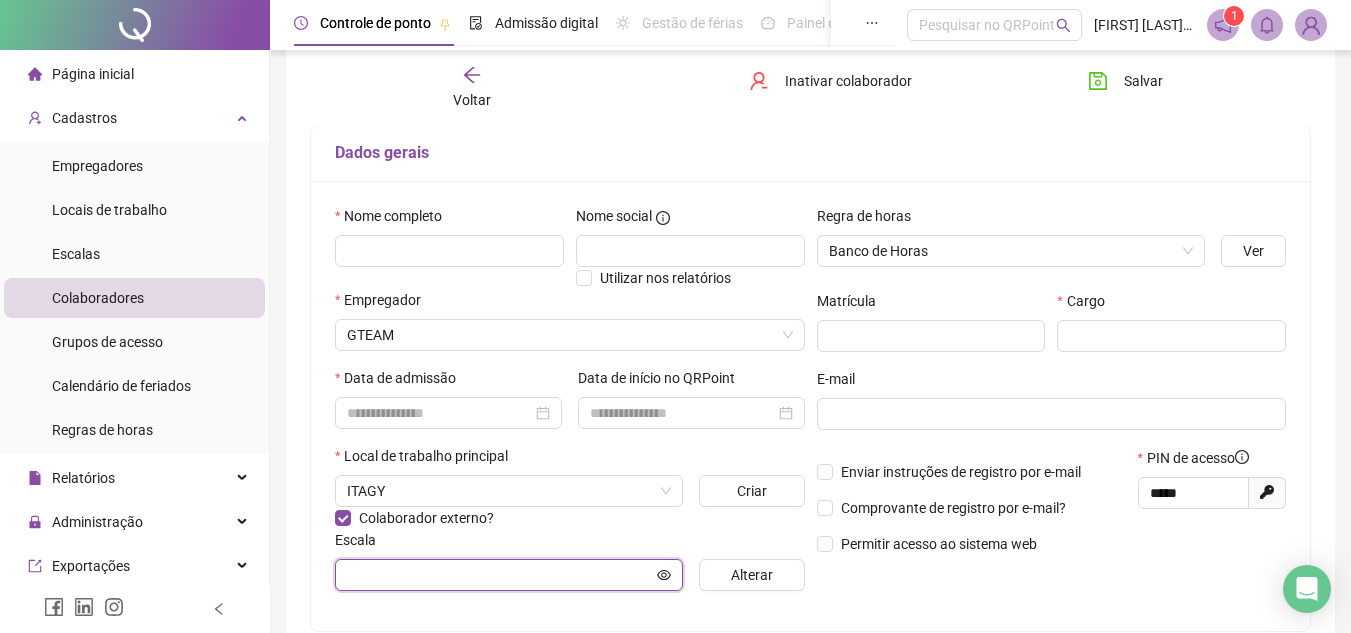 click at bounding box center [500, 575] 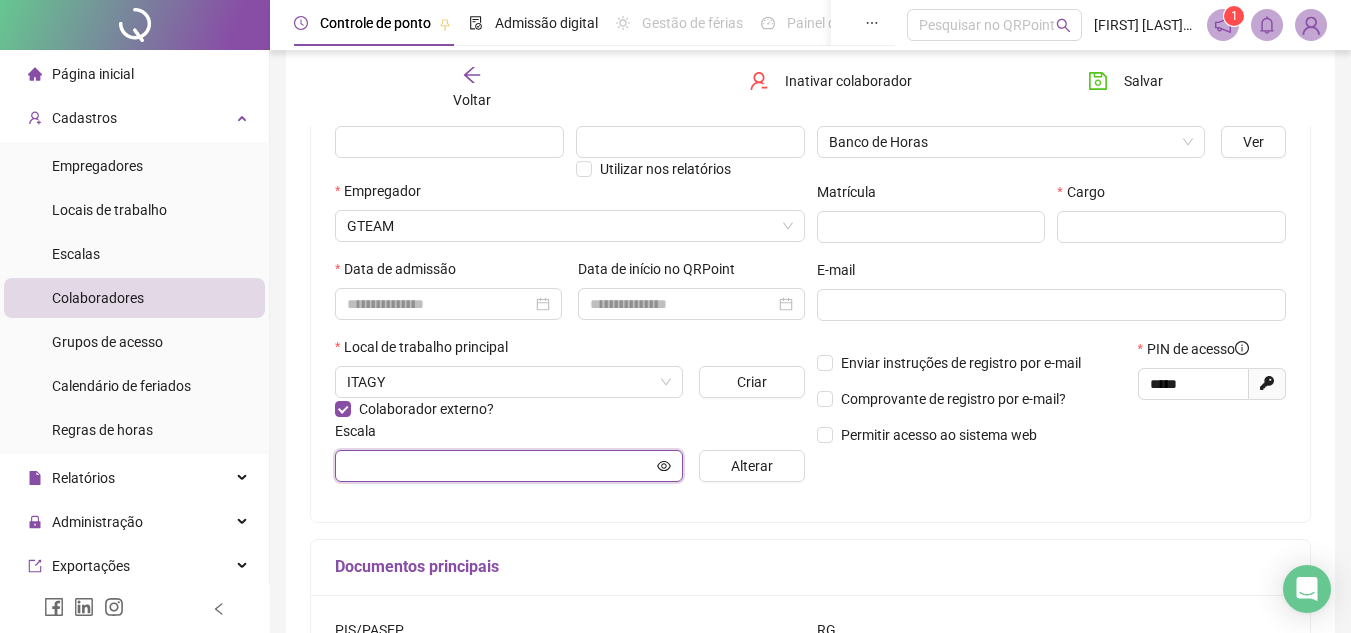 scroll, scrollTop: 260, scrollLeft: 0, axis: vertical 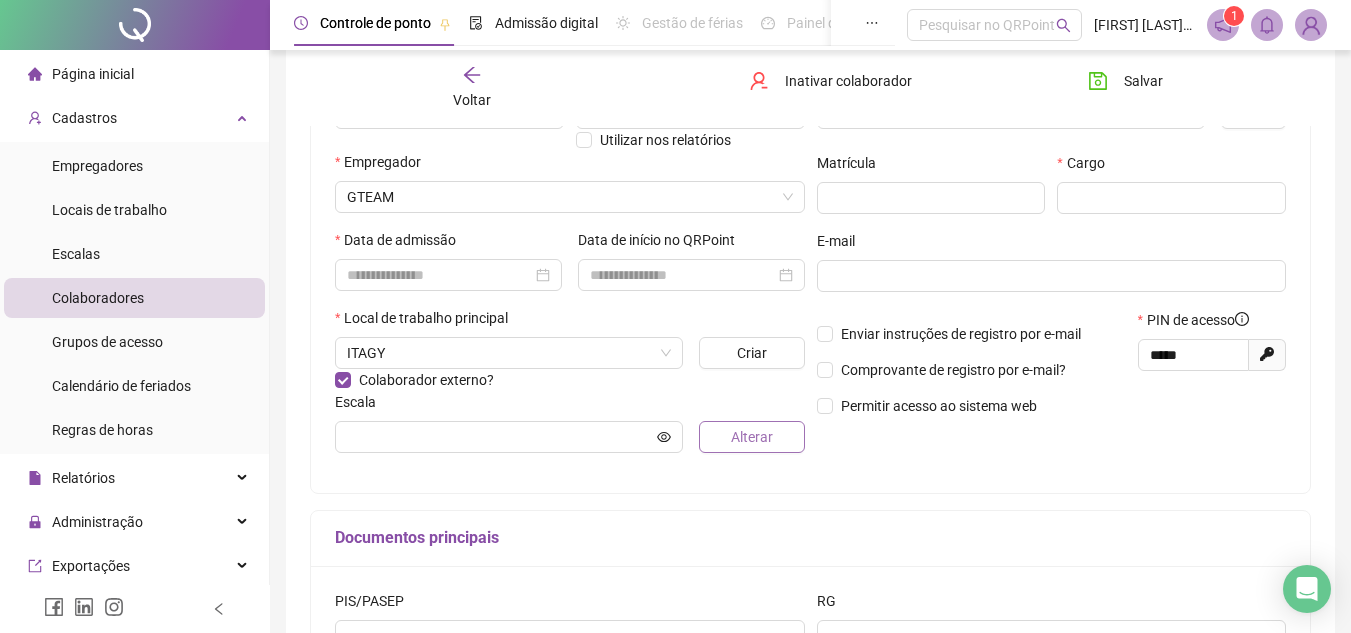 click on "Alterar" at bounding box center (752, 437) 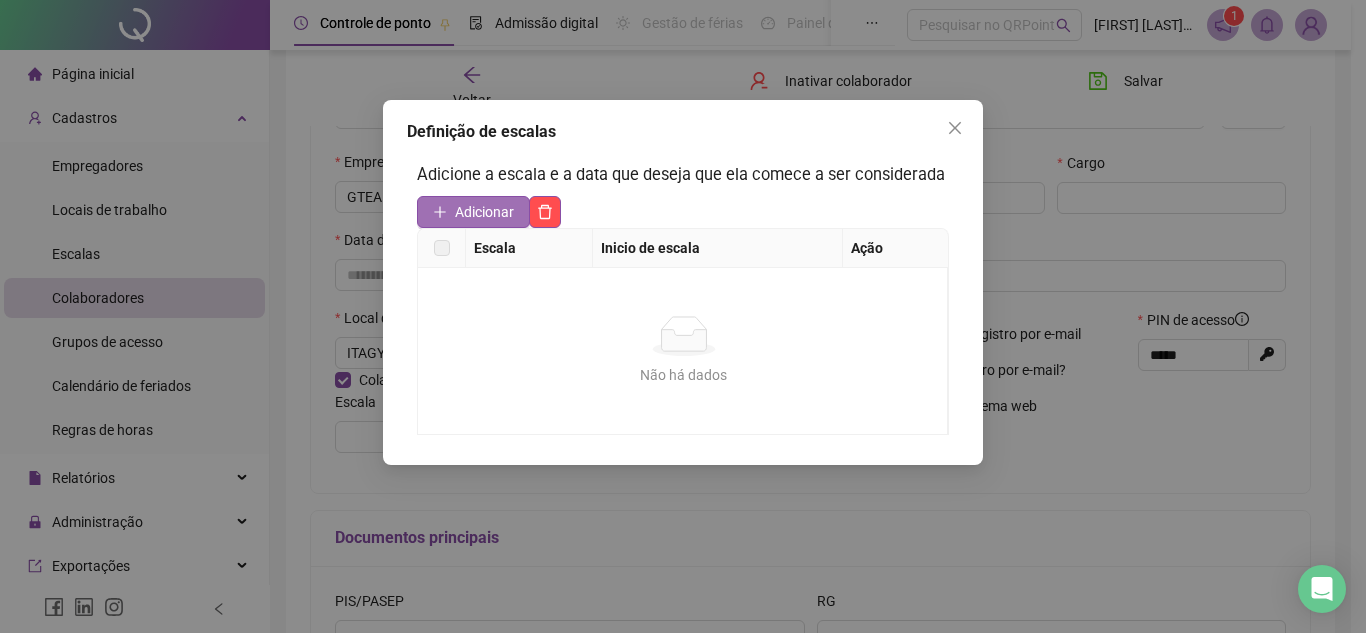 click 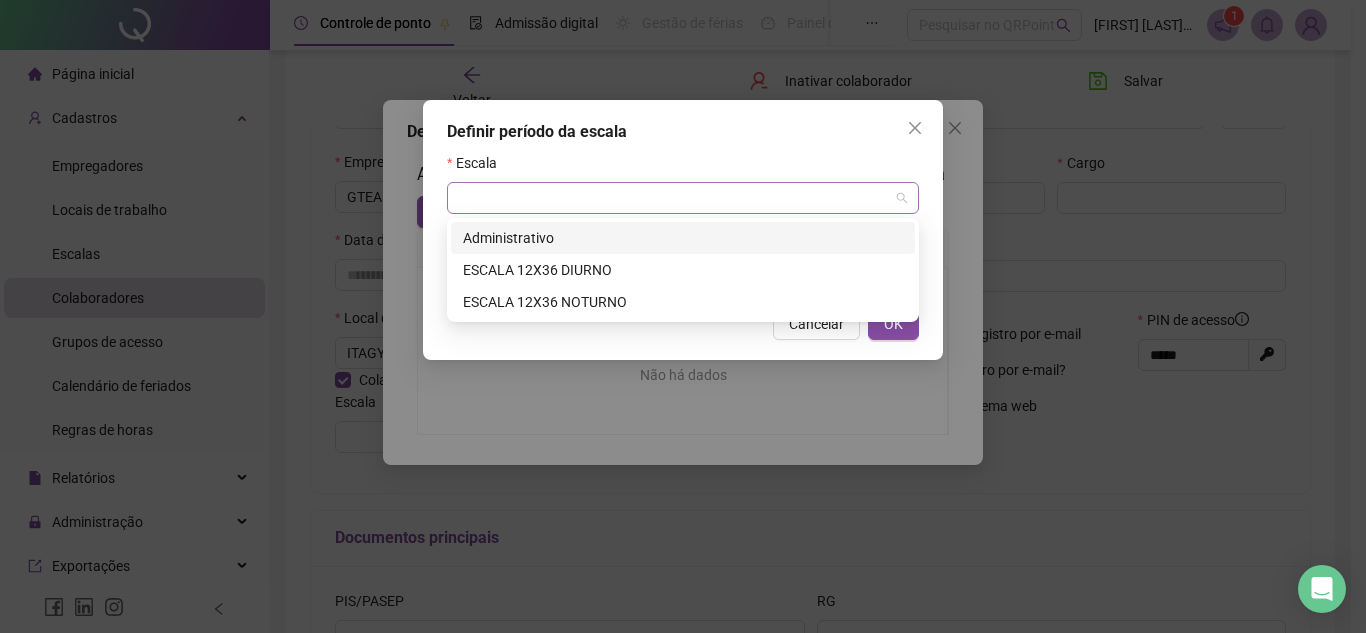 click at bounding box center [683, 198] 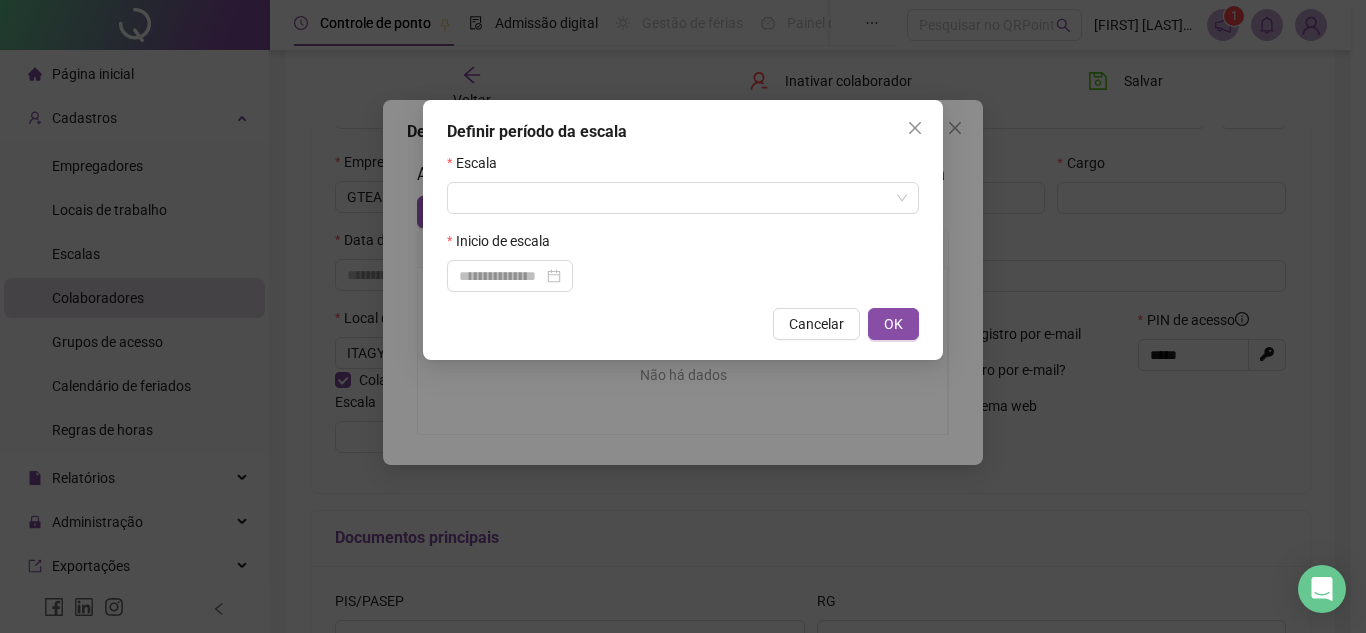 click on "Definir período da escala Escala Inicio de escala Cancelar OK" at bounding box center (683, 316) 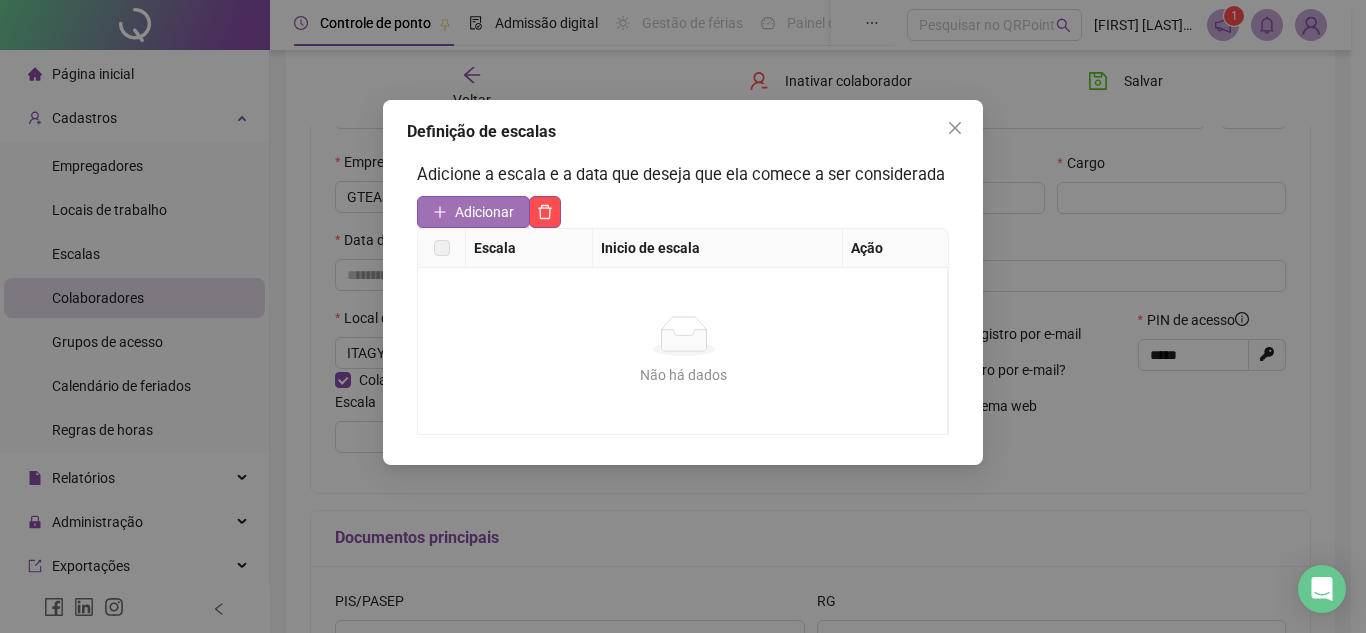 click on "Adicionar" at bounding box center (484, 212) 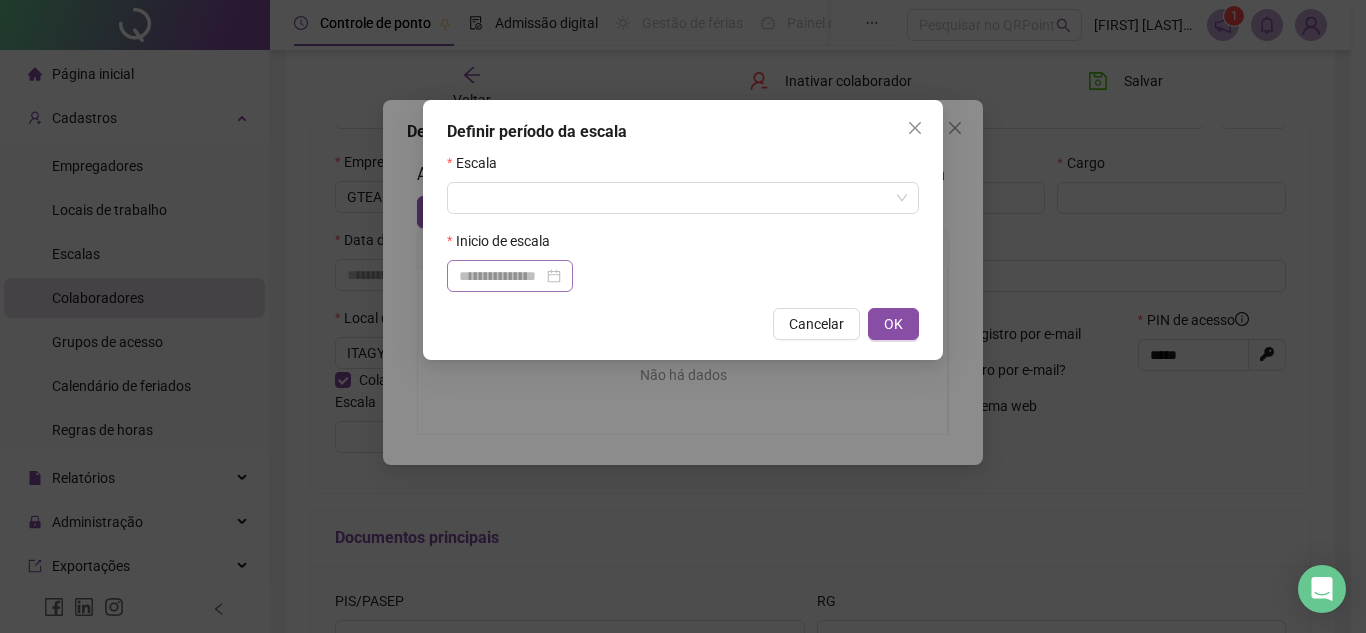 click at bounding box center (510, 276) 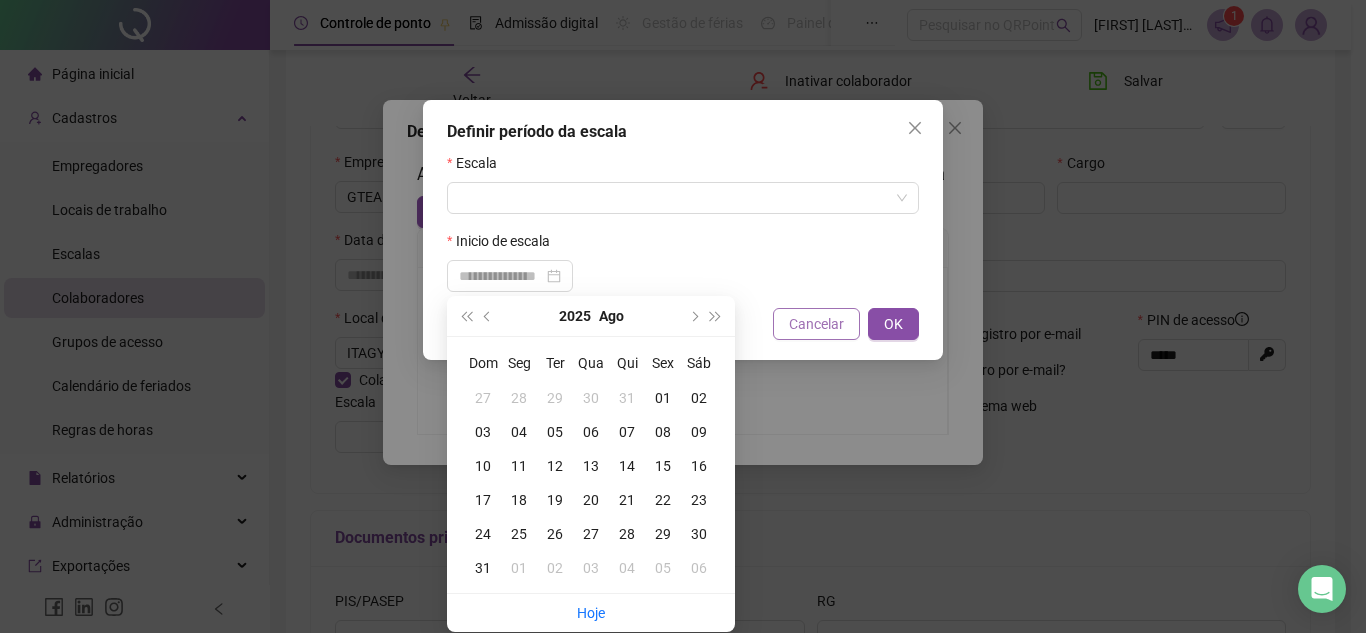 click on "Cancelar" at bounding box center (816, 324) 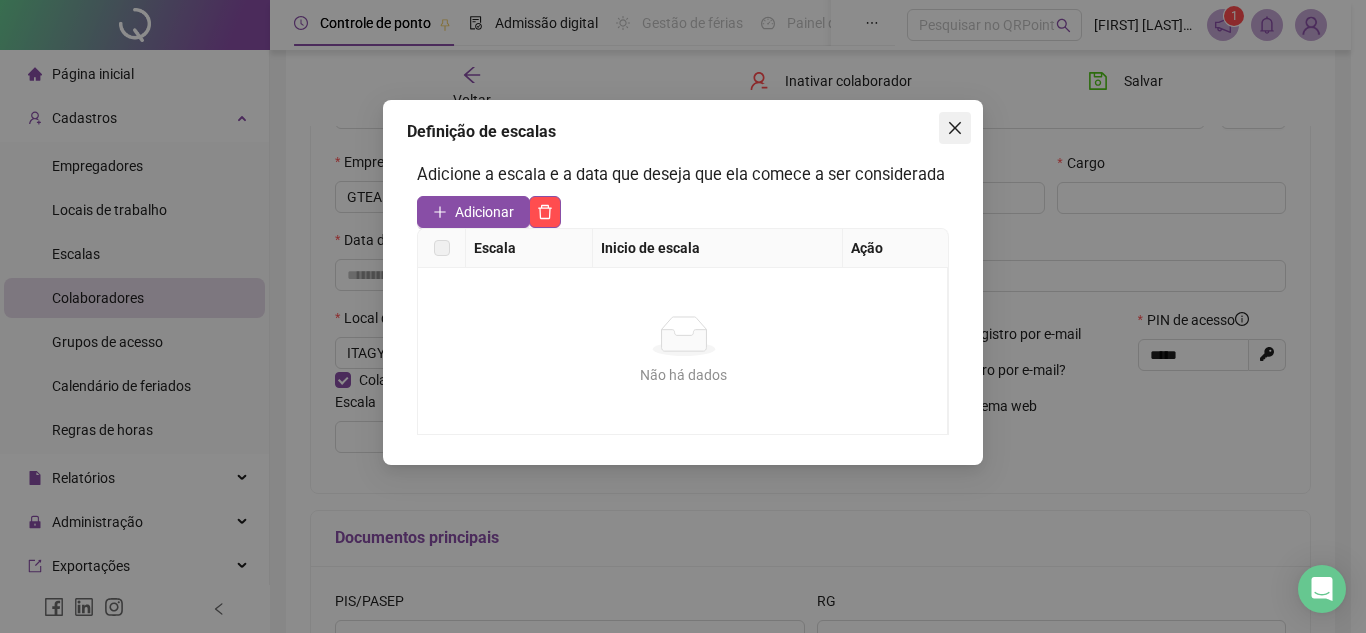 click 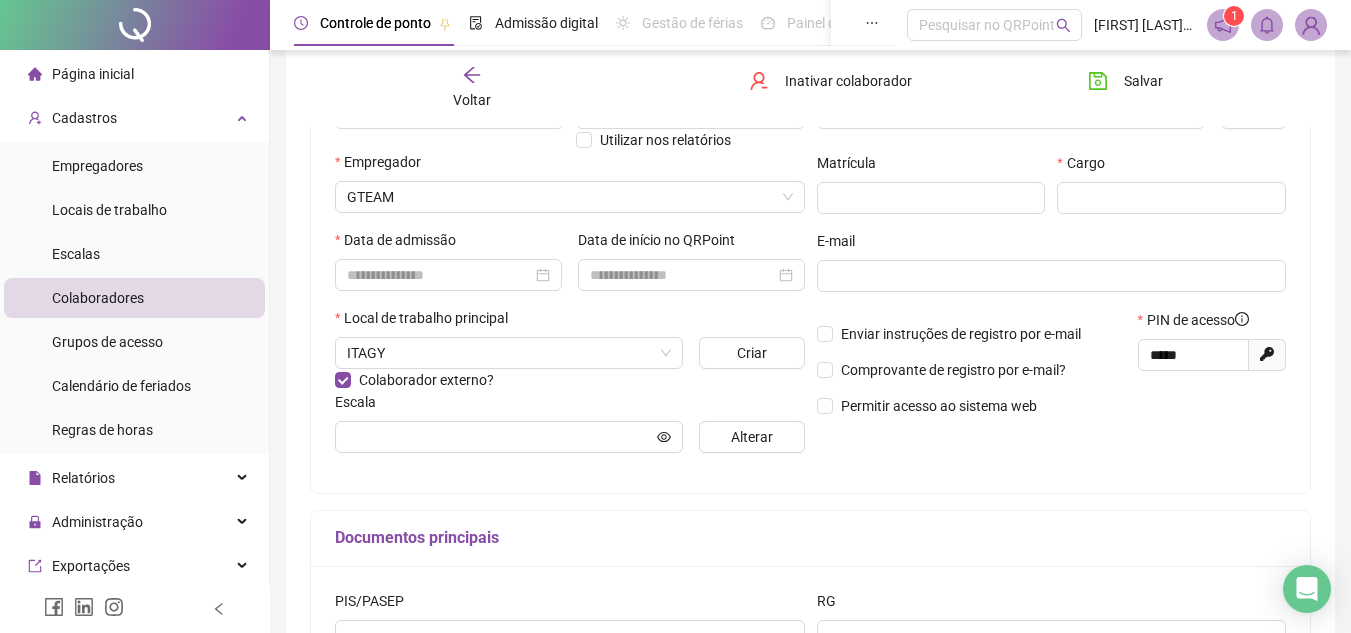 click on "Voltar Inativar colaborador Salvar" at bounding box center (810, 88) 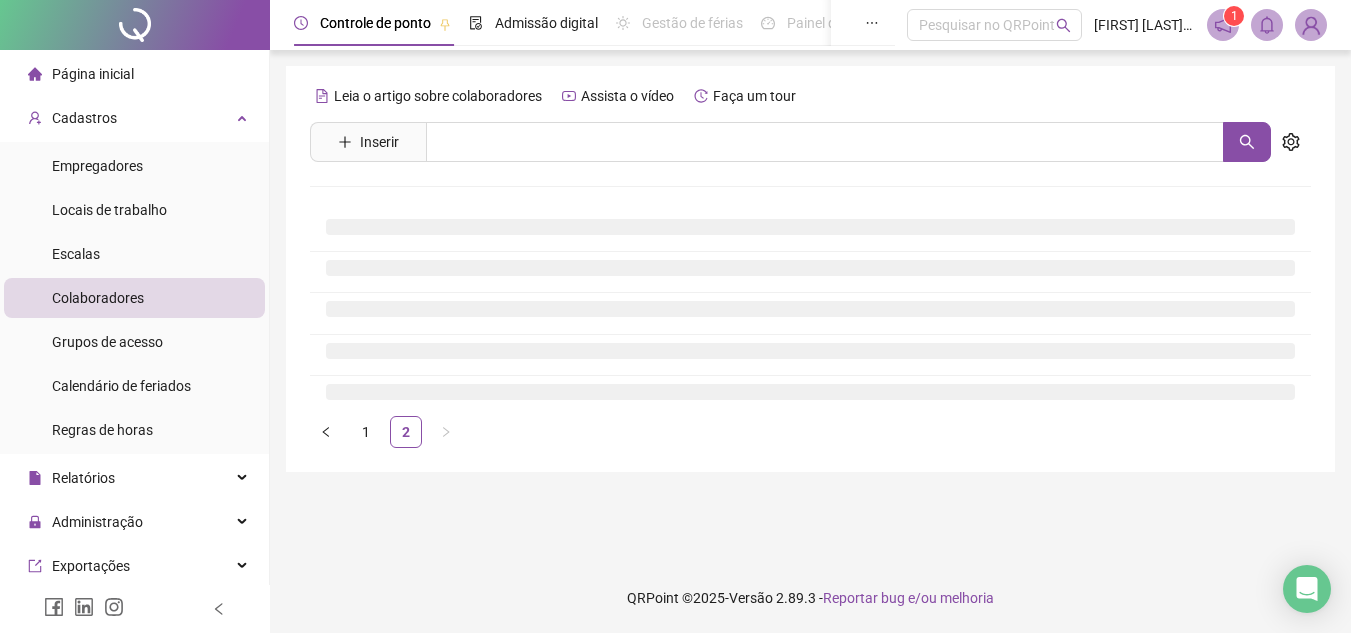 scroll, scrollTop: 0, scrollLeft: 0, axis: both 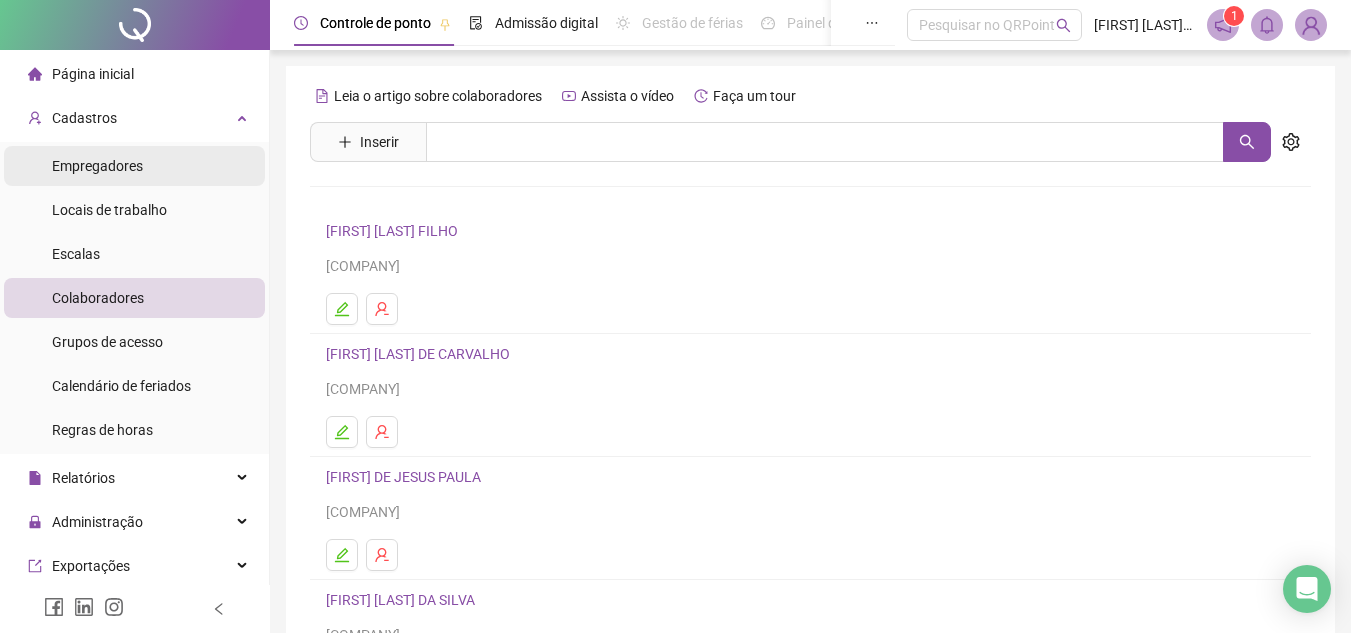 click on "Empregadores" at bounding box center (134, 166) 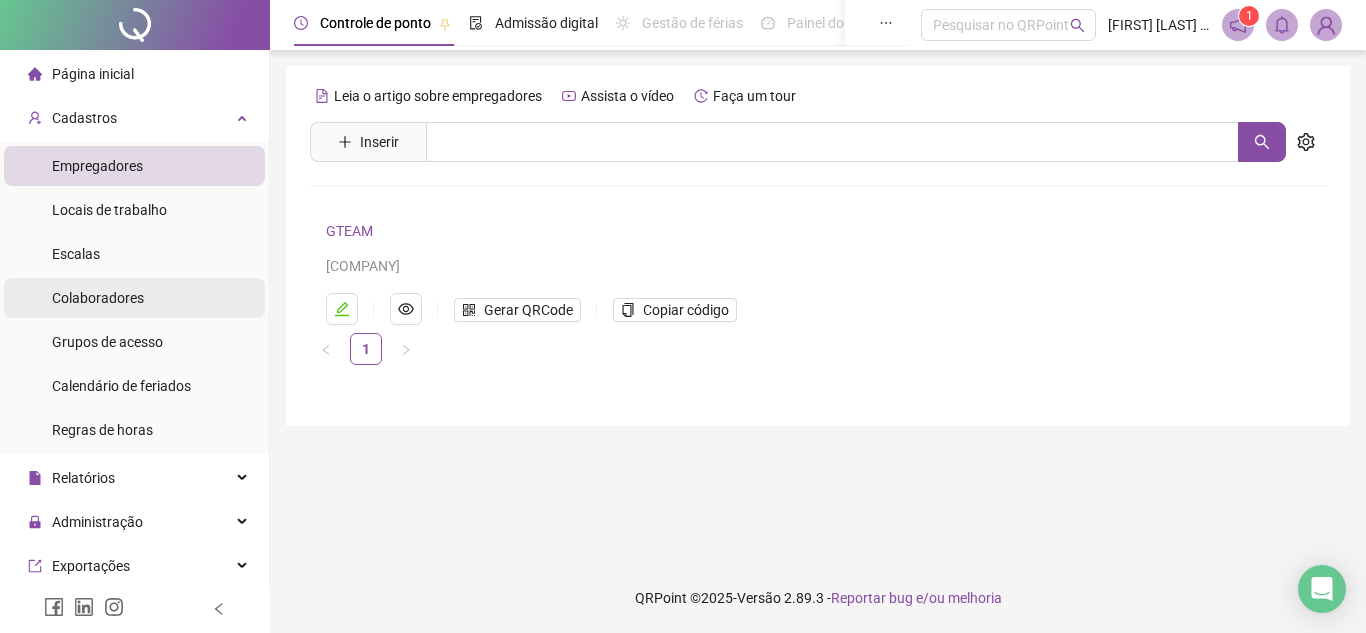 click on "Colaboradores" at bounding box center [134, 298] 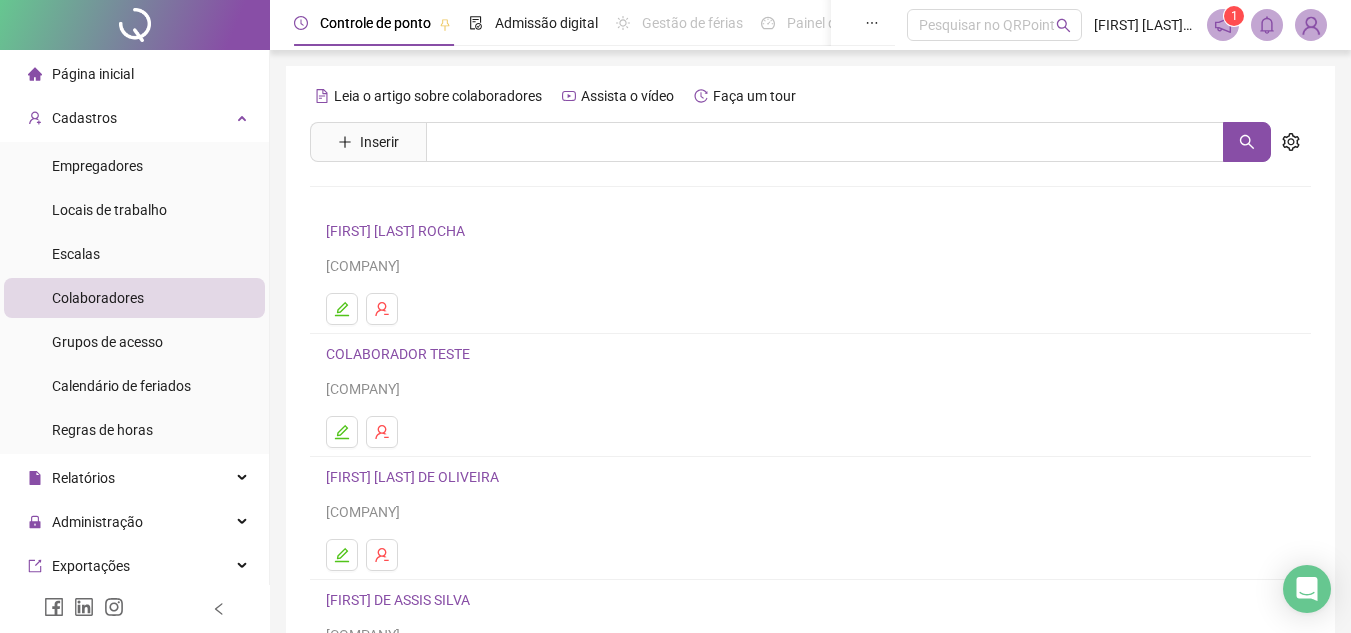 click on "COLABORADOR TESTE" at bounding box center (401, 354) 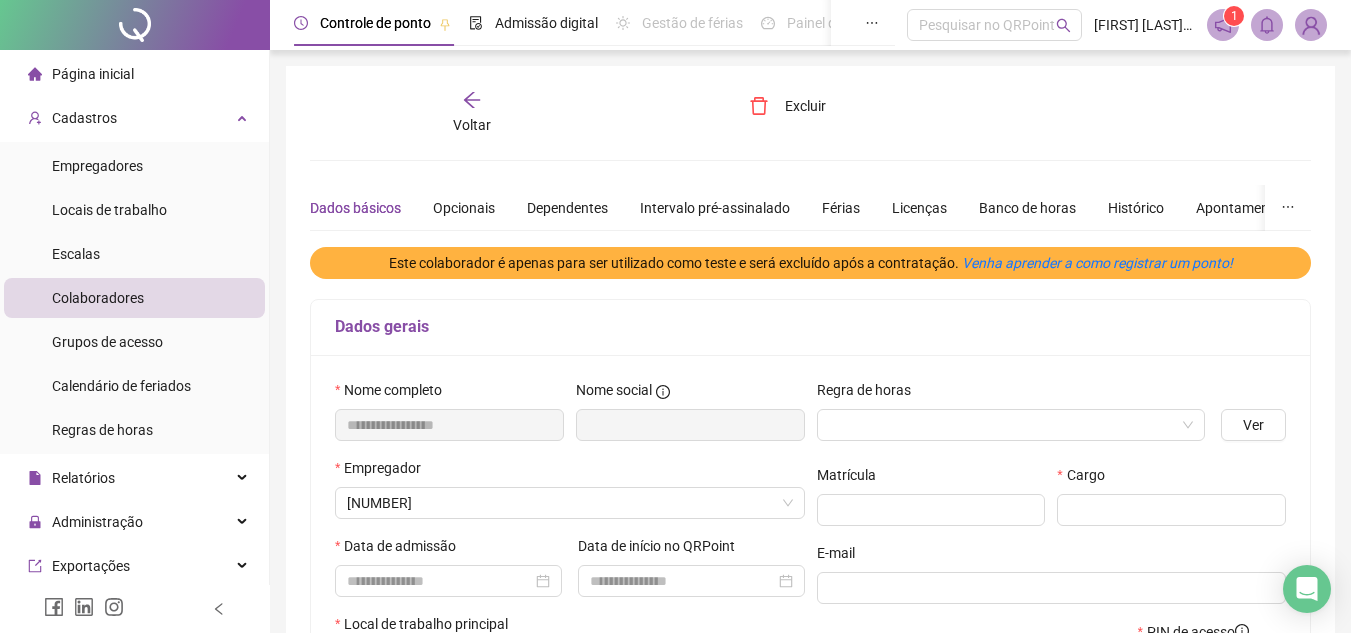 type on "**********" 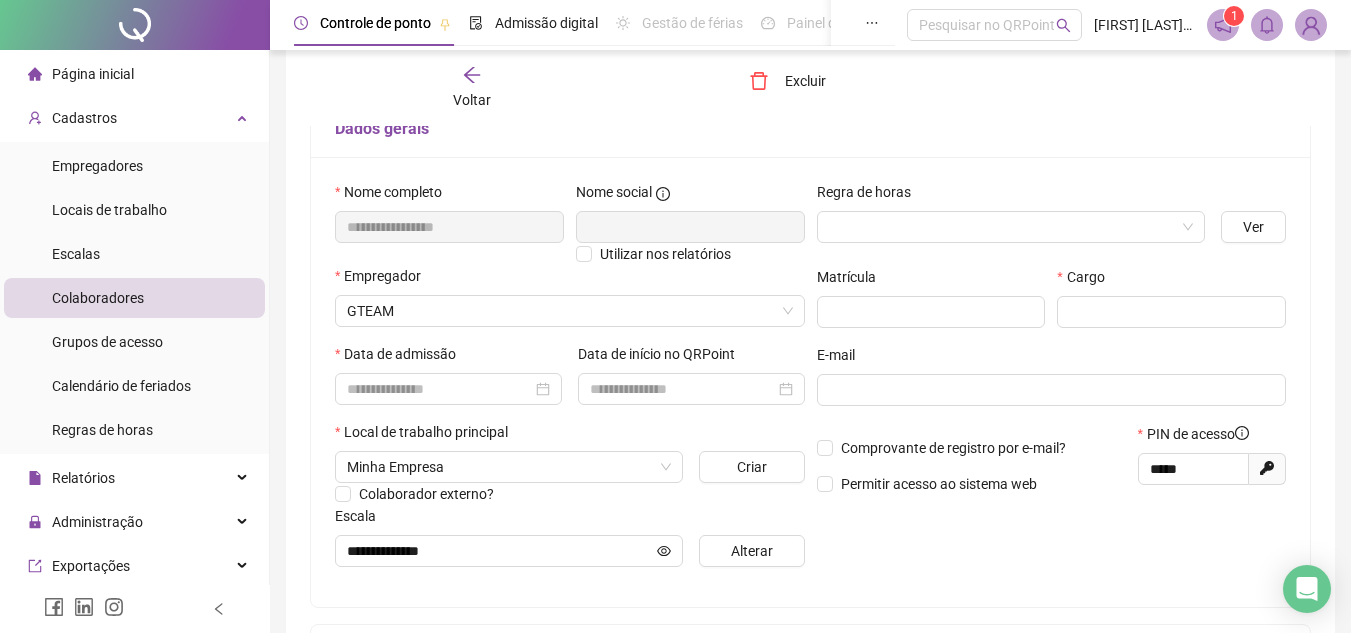 scroll, scrollTop: 242, scrollLeft: 0, axis: vertical 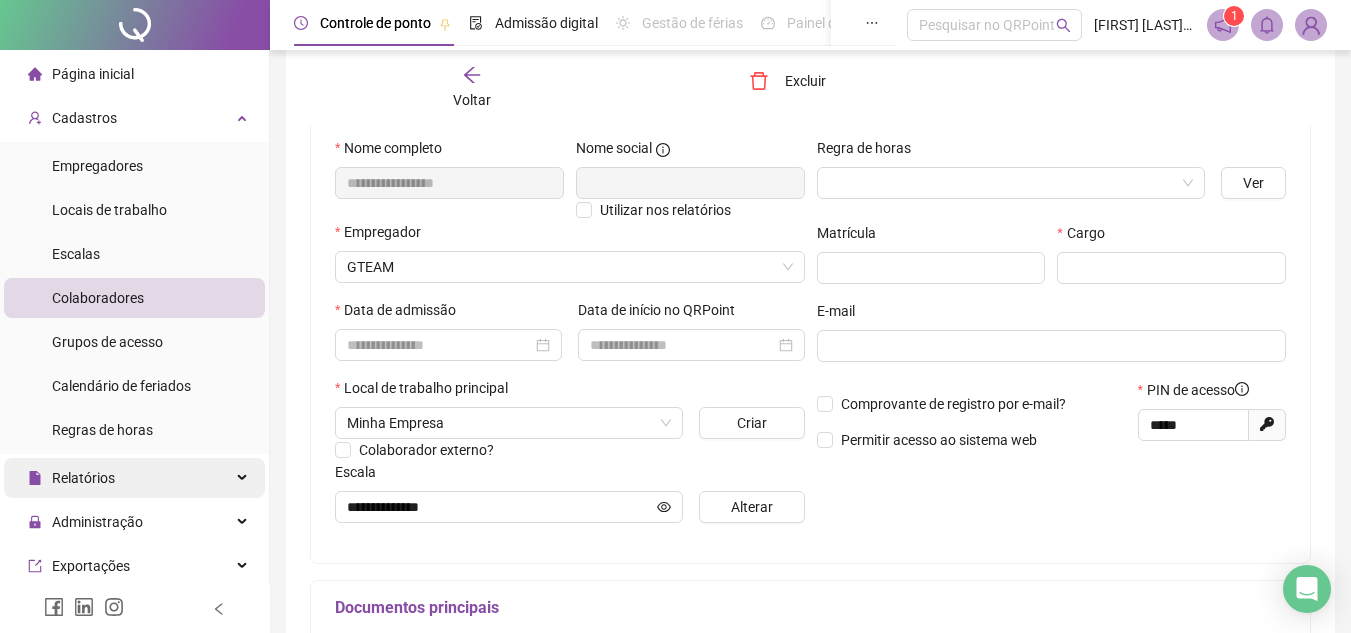 click on "Relatórios" at bounding box center (134, 478) 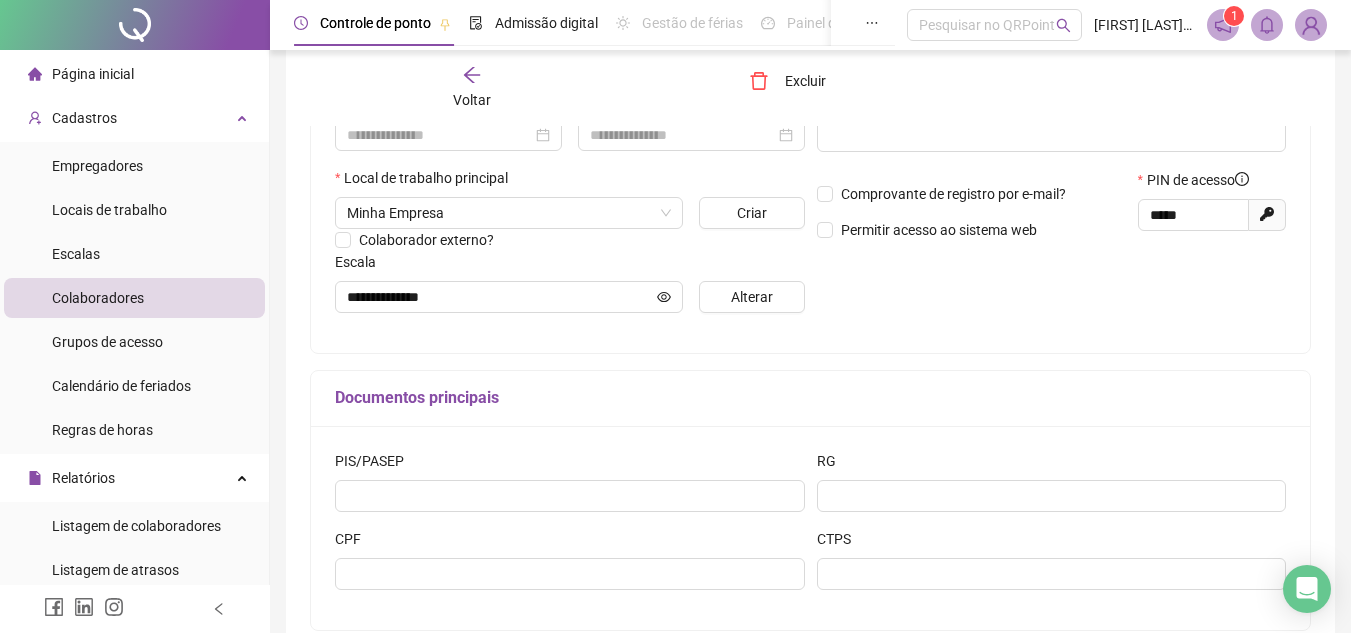 scroll, scrollTop: 472, scrollLeft: 0, axis: vertical 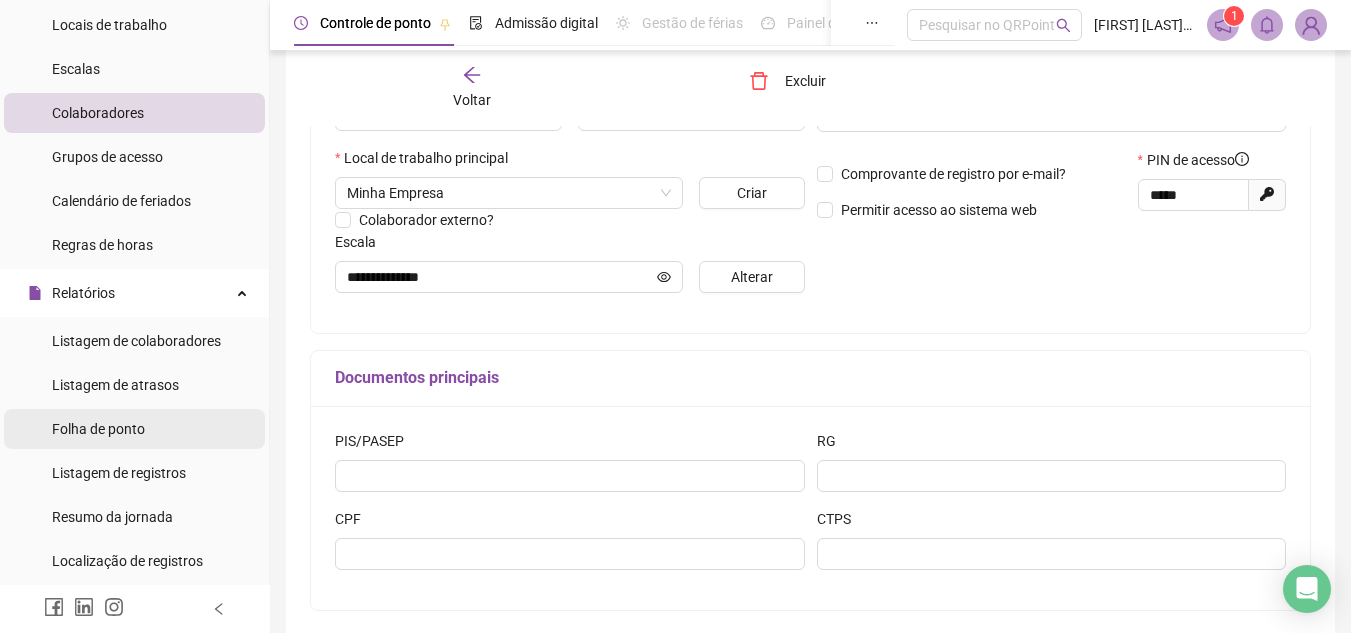 click on "Folha de ponto" at bounding box center [134, 429] 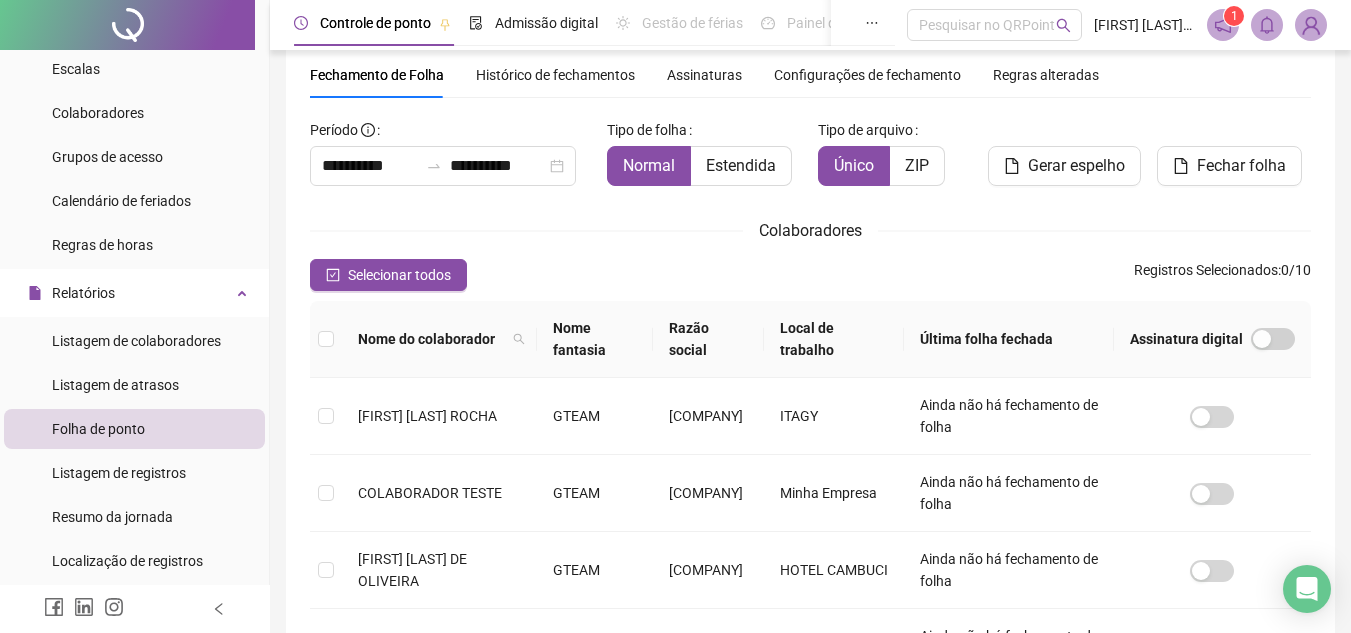 scroll, scrollTop: 93, scrollLeft: 0, axis: vertical 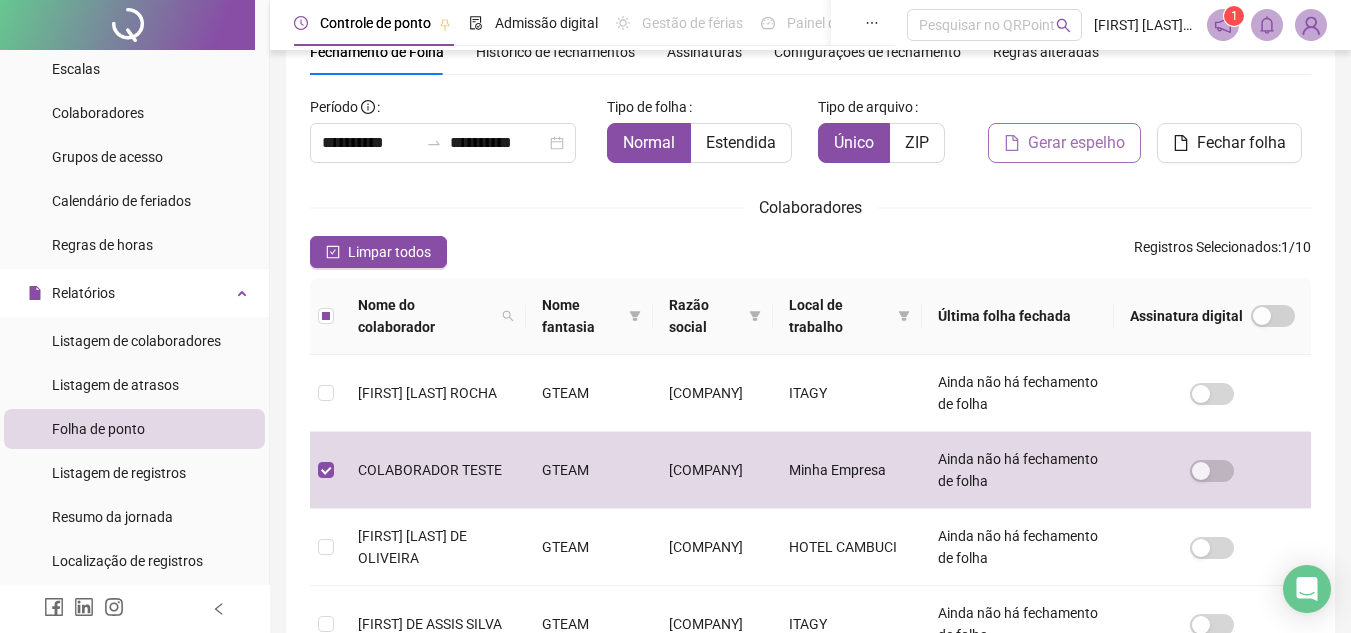 click on "Gerar espelho" at bounding box center (1076, 143) 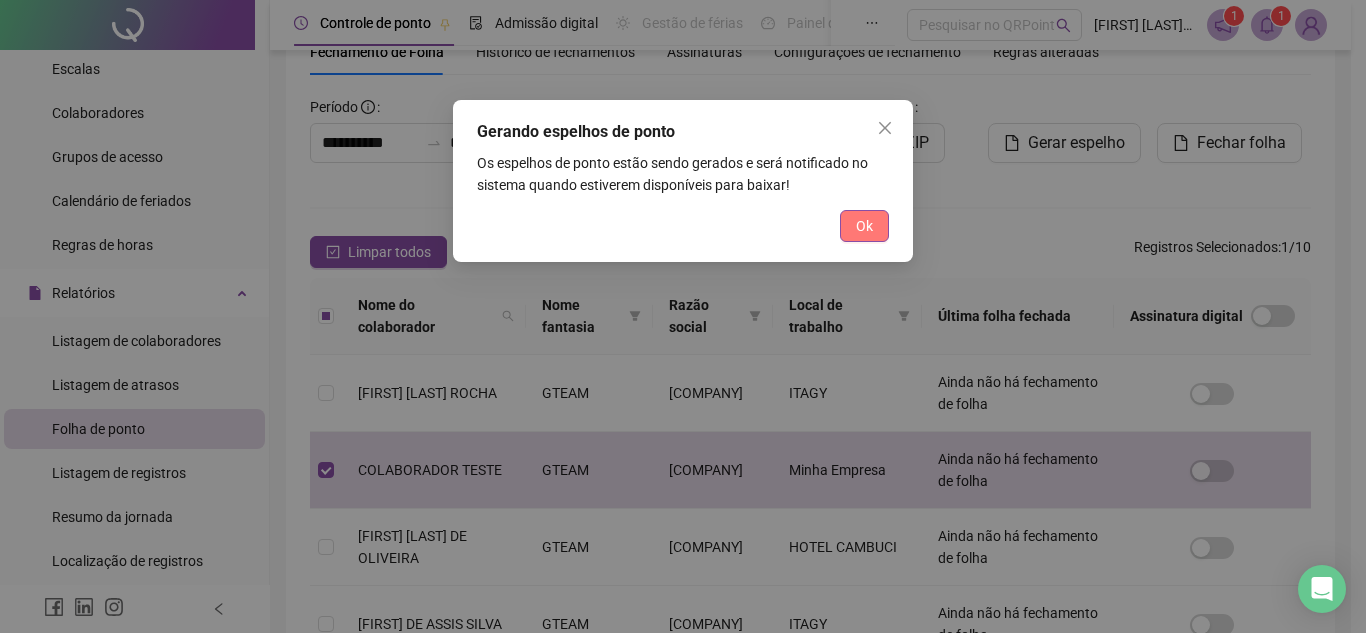 click on "Ok" at bounding box center [864, 226] 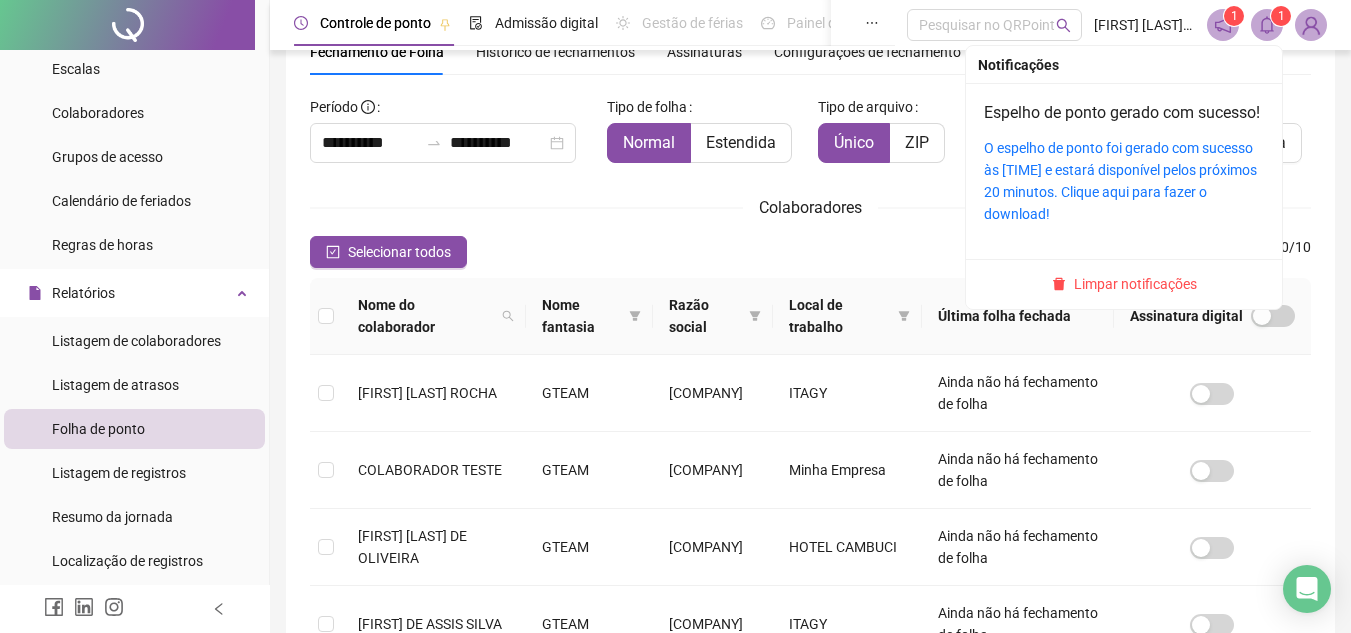 click 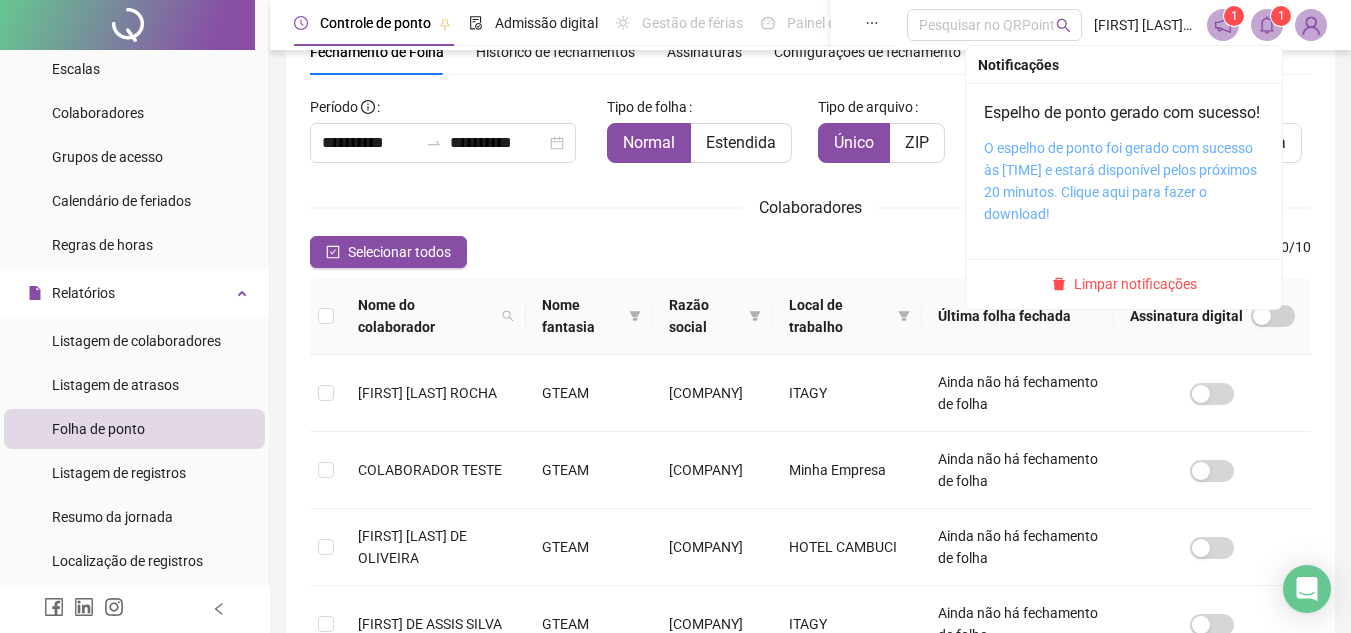click on "O espelho de ponto foi gerado com sucesso às [TIME] e estará disponível pelos próximos 20 minutos.
Clique aqui para fazer o download!" at bounding box center (1120, 181) 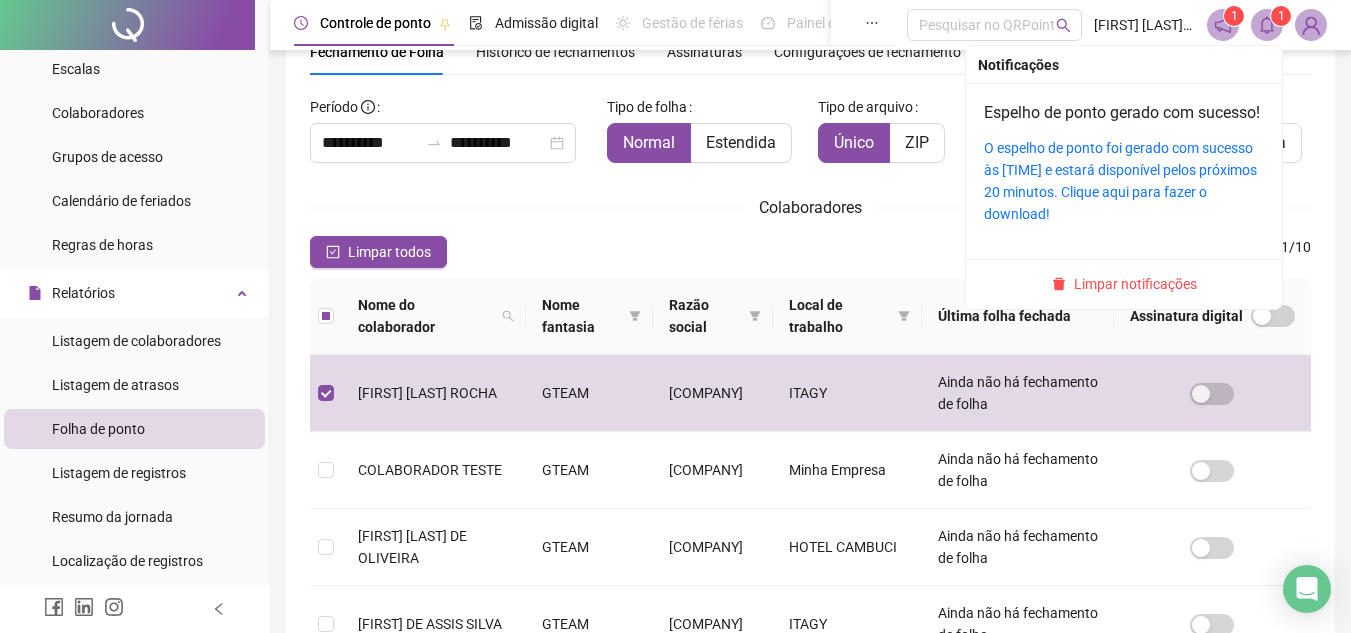 click at bounding box center [1267, 25] 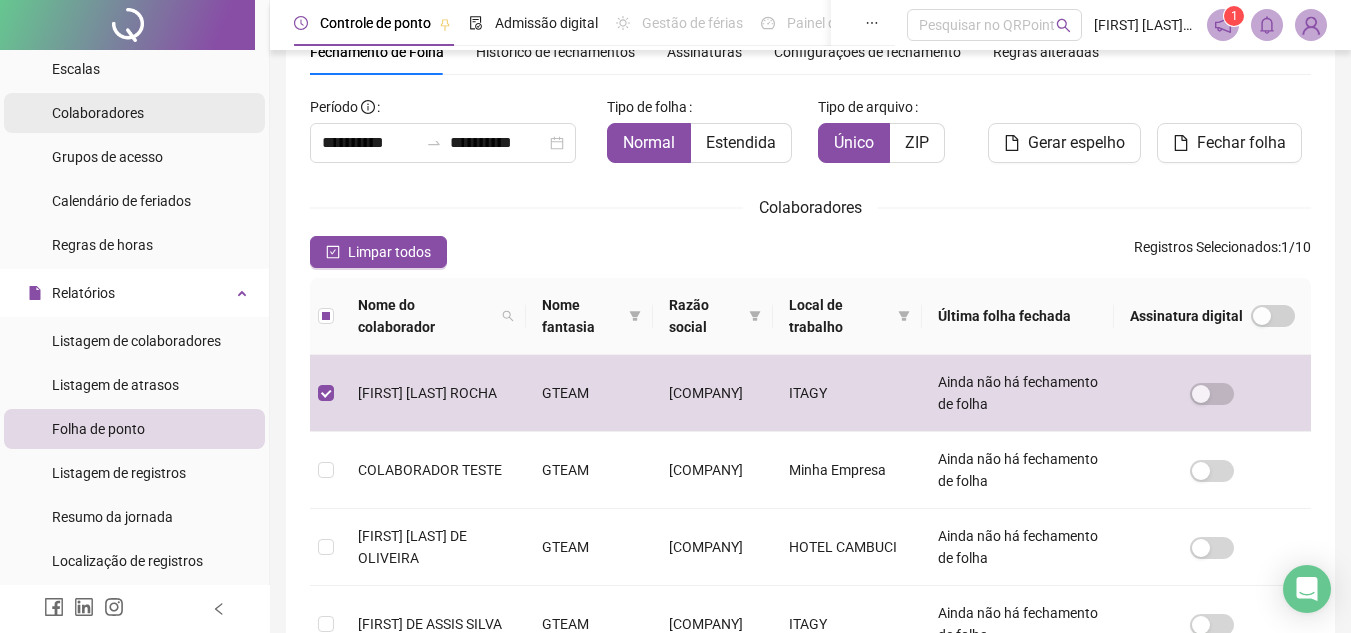 click on "Colaboradores" at bounding box center (134, 113) 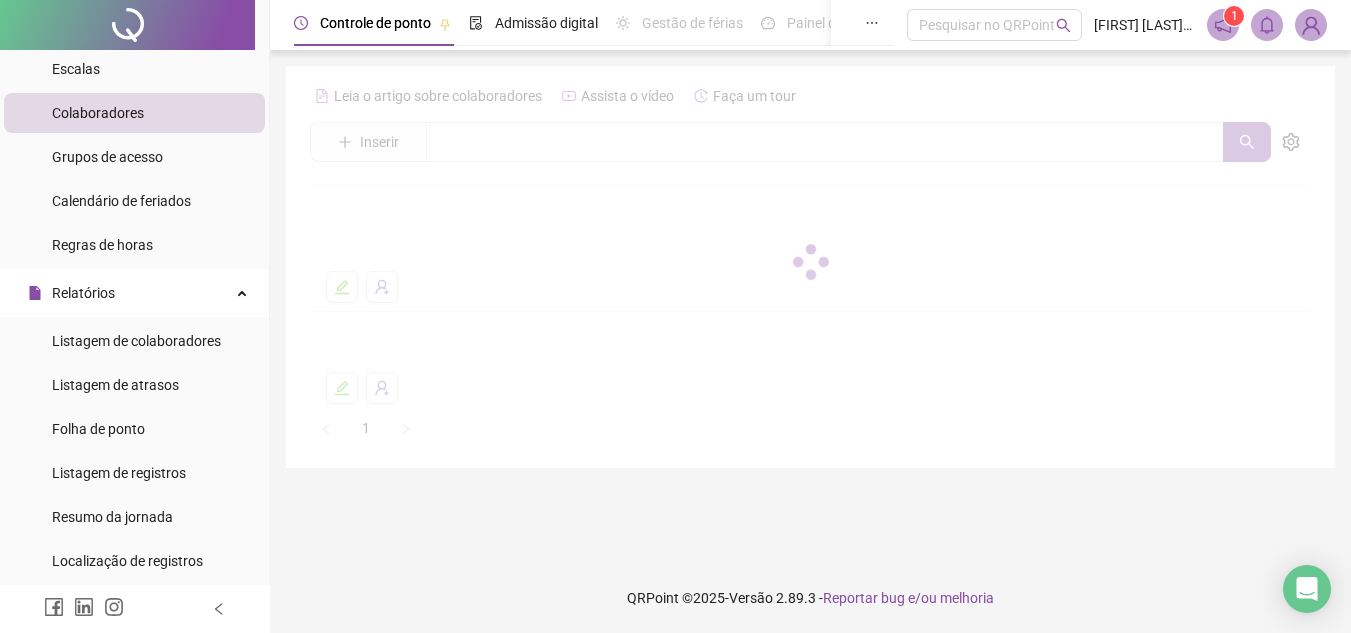scroll, scrollTop: 0, scrollLeft: 0, axis: both 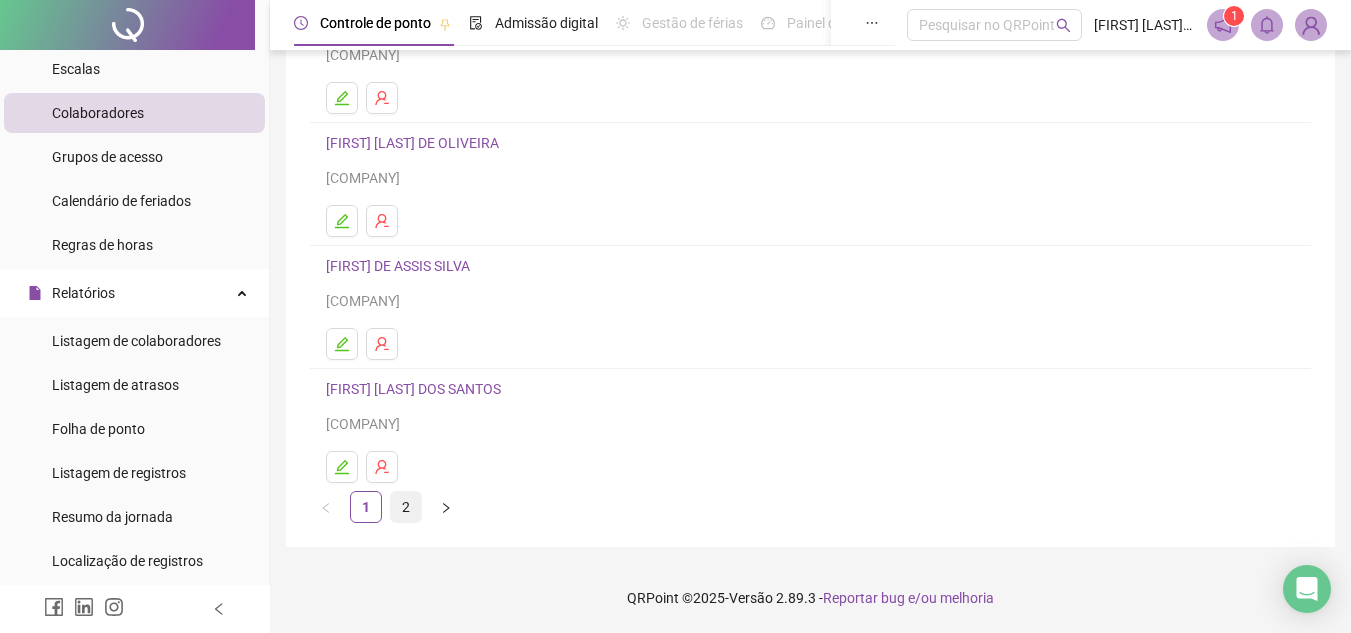 click on "2" at bounding box center (406, 507) 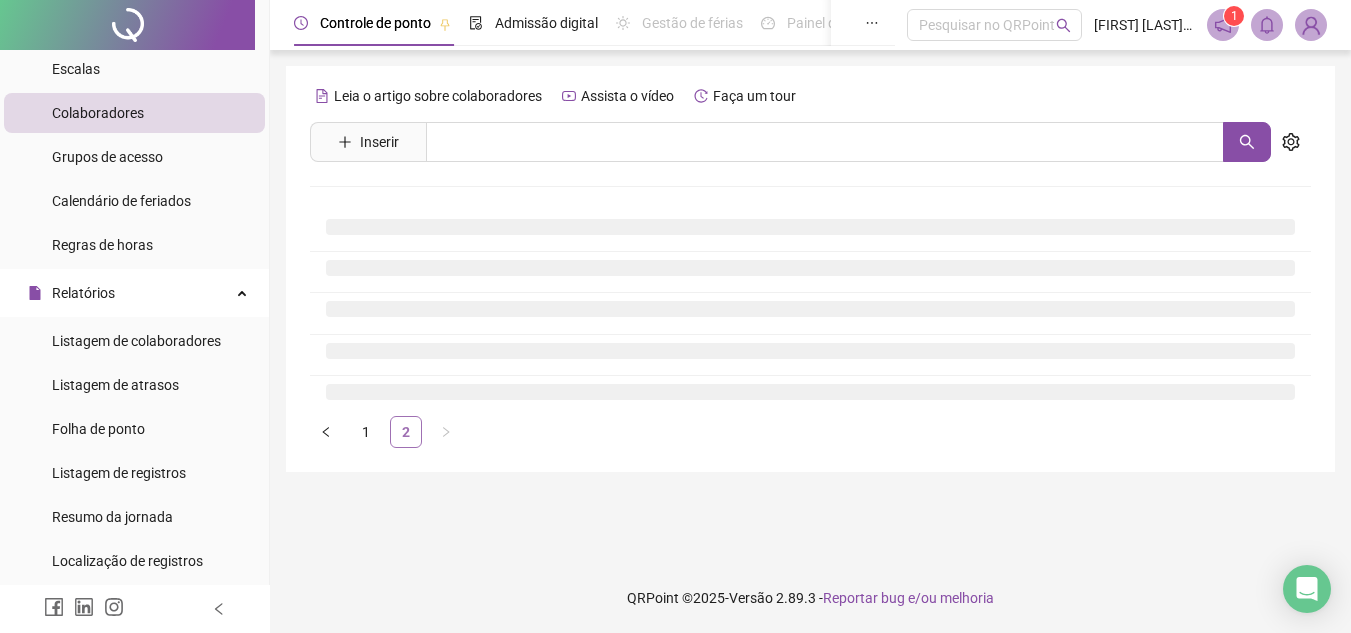scroll, scrollTop: 0, scrollLeft: 0, axis: both 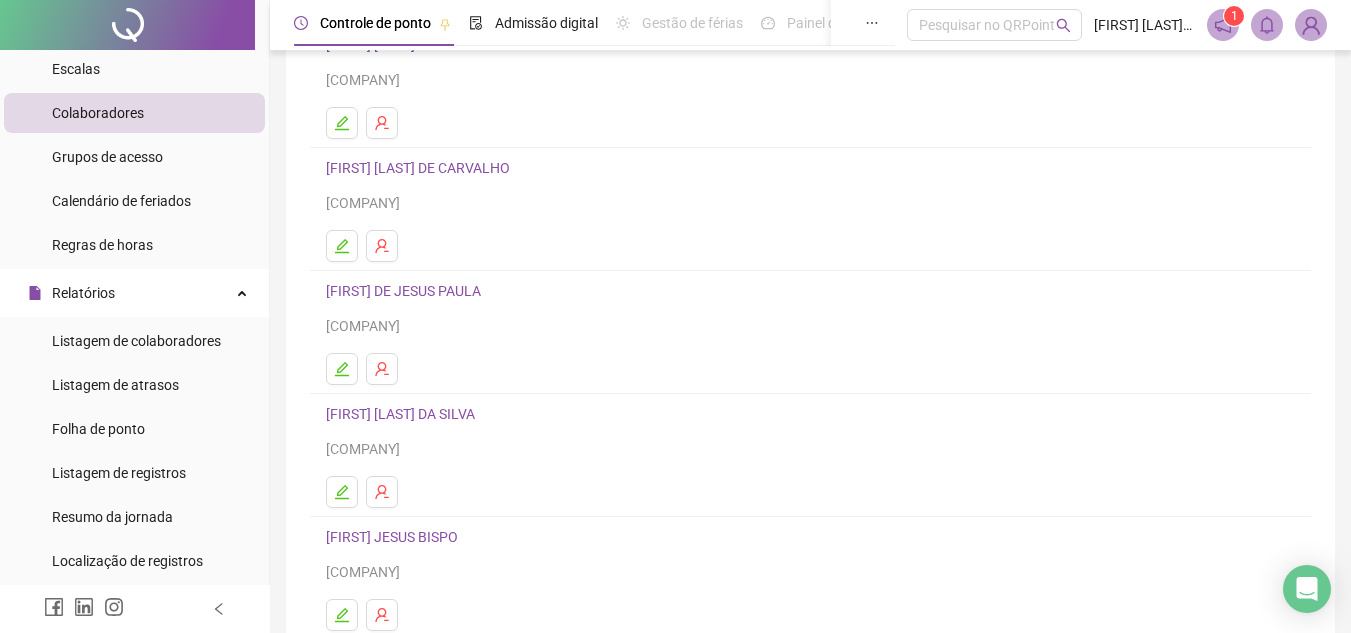 click on "[FIRST] [LAST] DA SILVA" at bounding box center (403, 414) 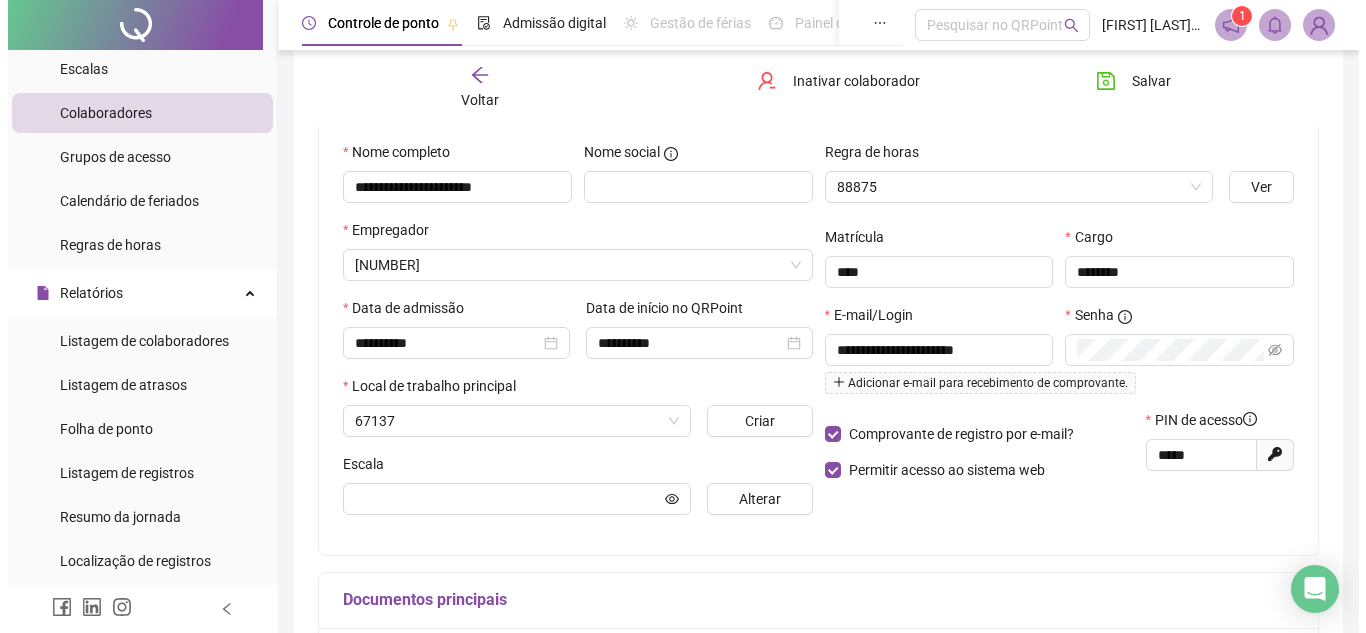 scroll, scrollTop: 196, scrollLeft: 0, axis: vertical 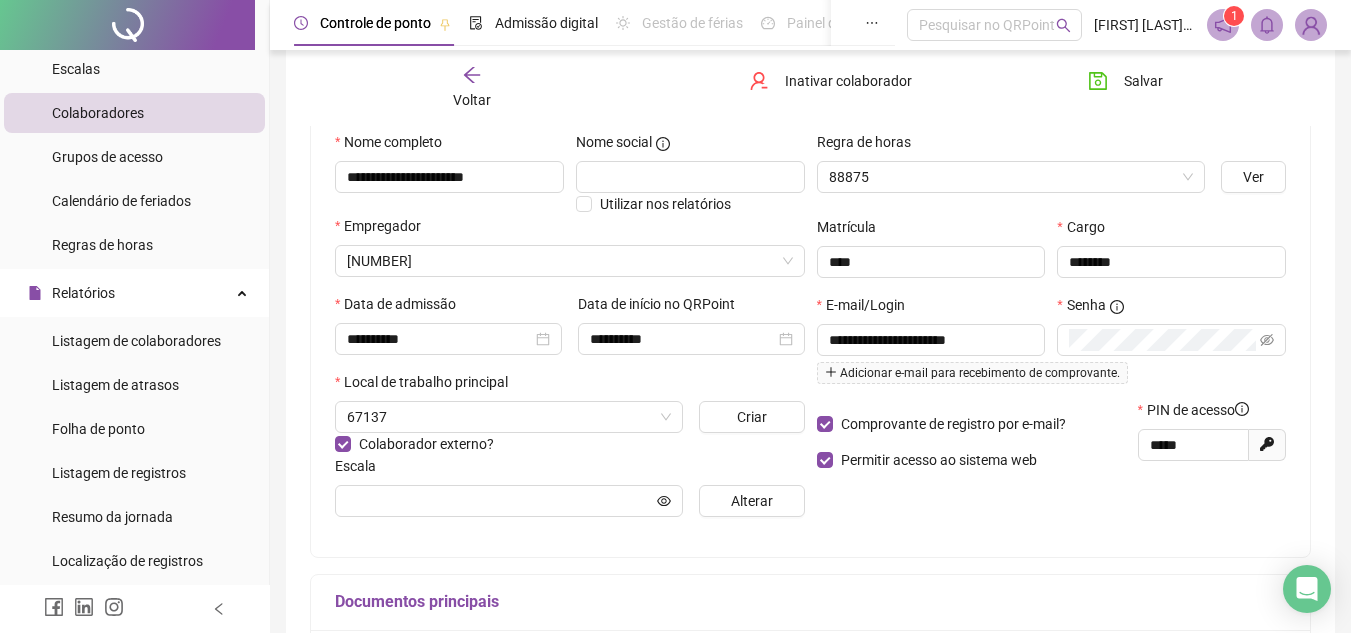 type on "**********" 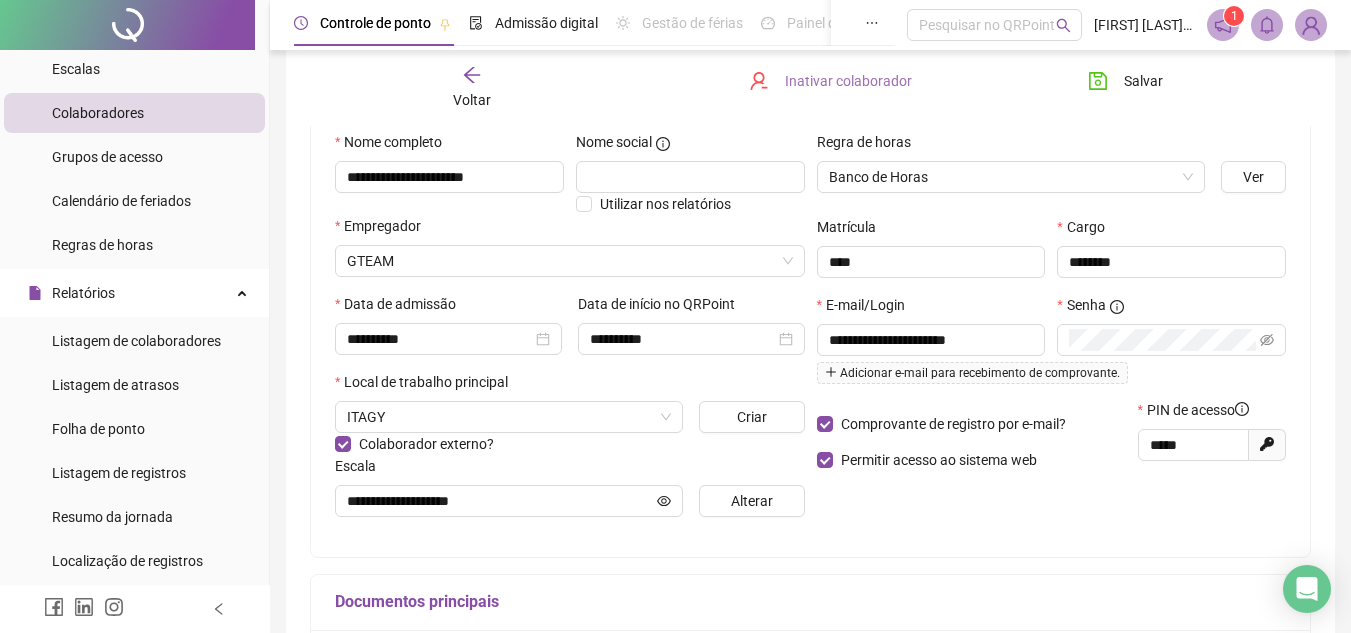 click on "Inativar colaborador" at bounding box center (848, 81) 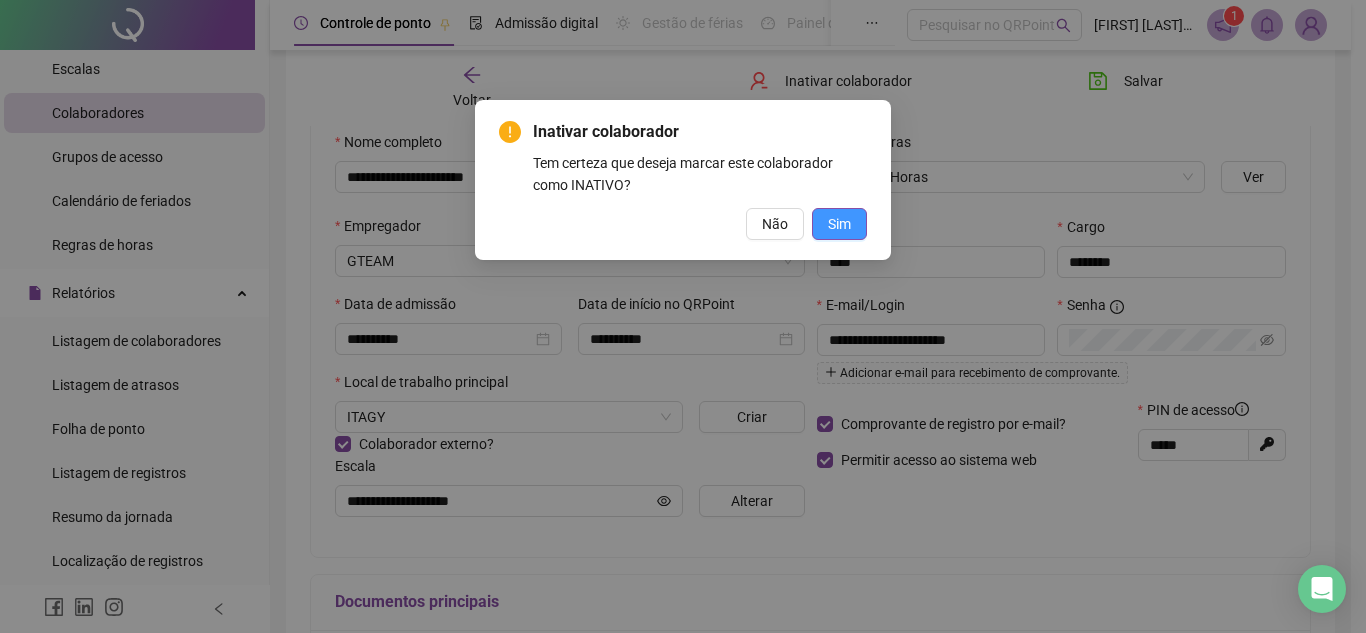 click on "Sim" at bounding box center [839, 224] 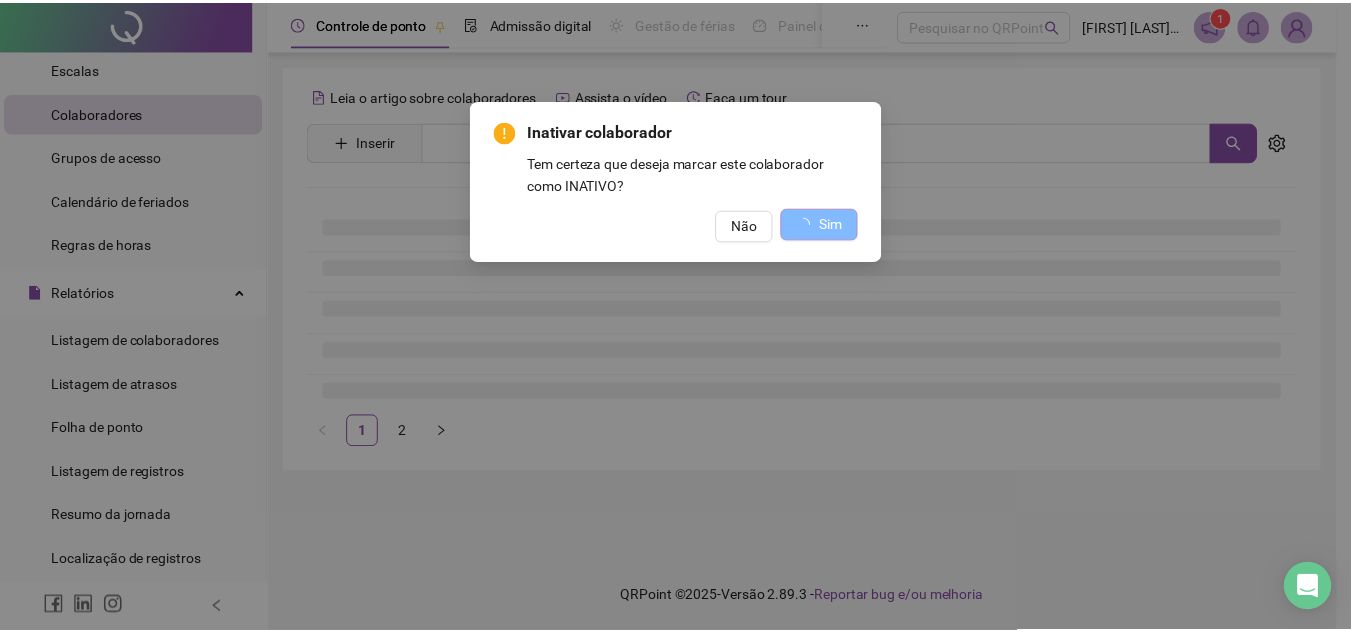 scroll, scrollTop: 0, scrollLeft: 0, axis: both 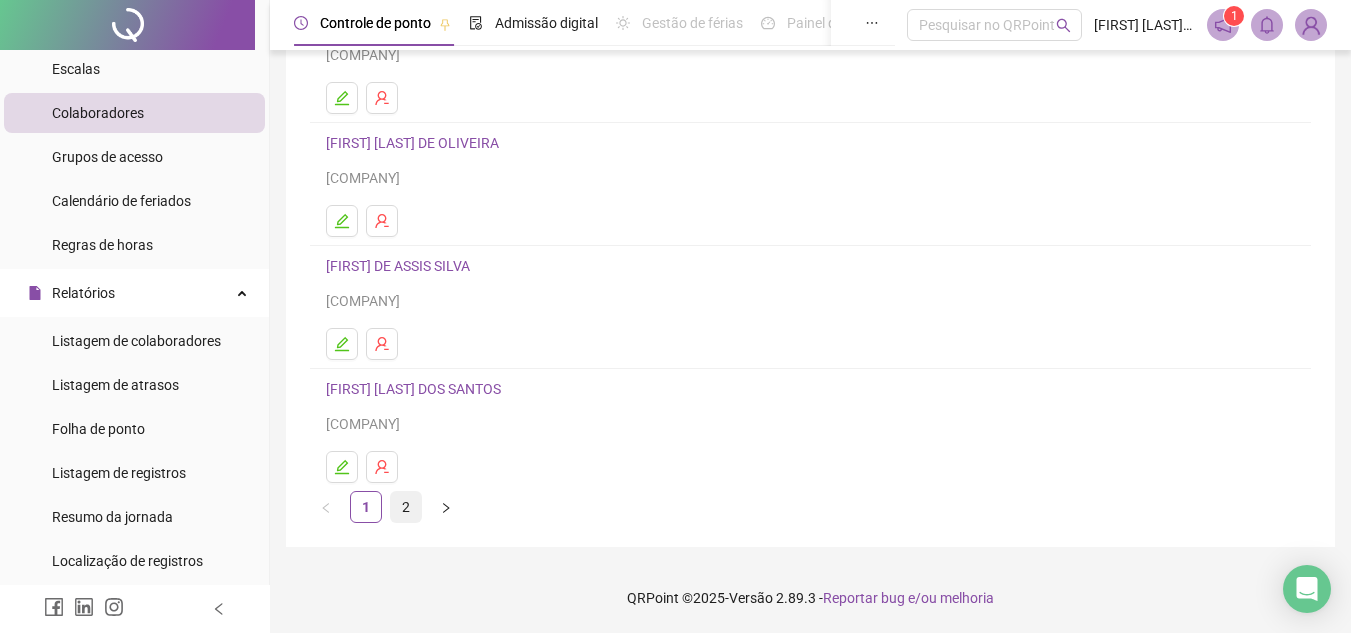 click on "2" at bounding box center [406, 507] 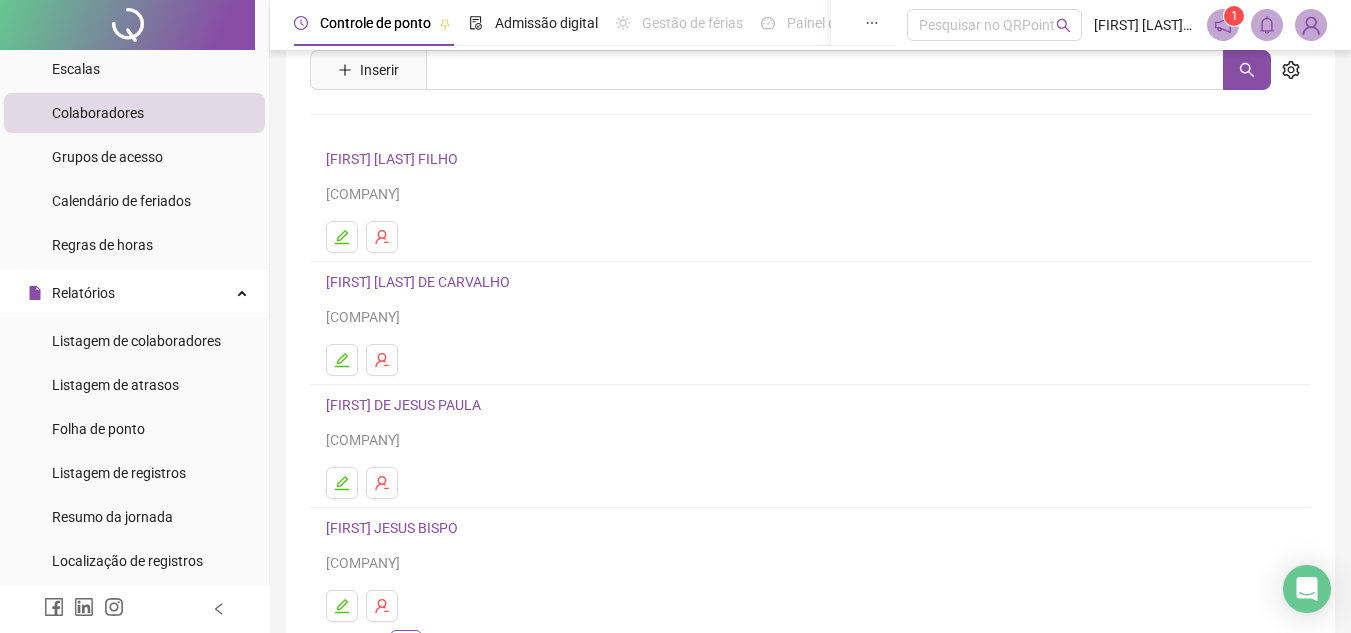scroll, scrollTop: 69, scrollLeft: 0, axis: vertical 